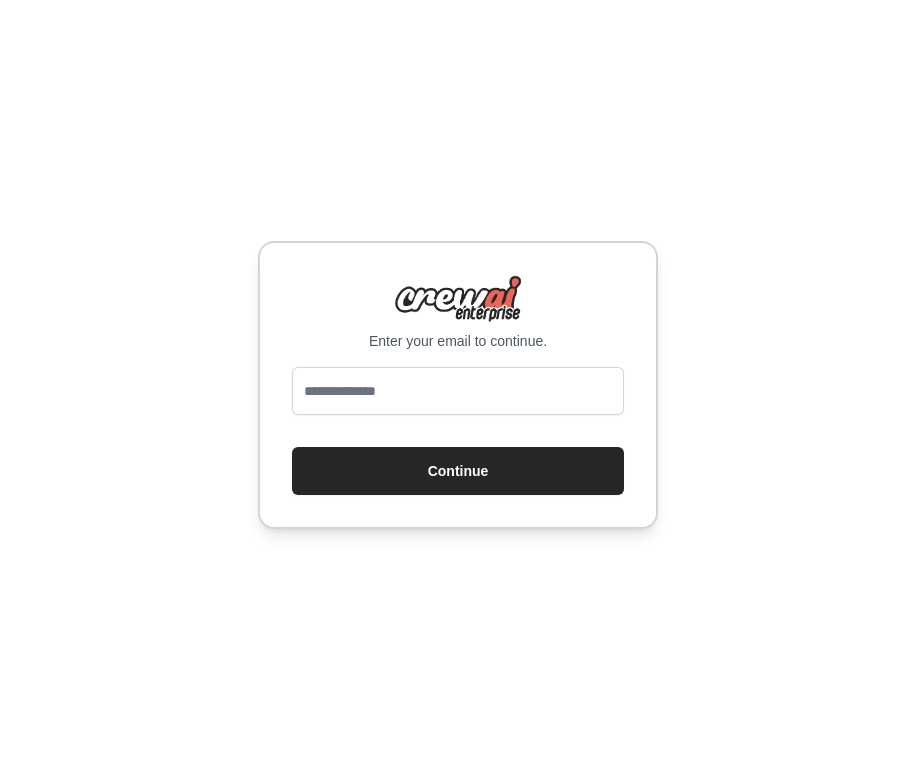 click at bounding box center [458, 391] 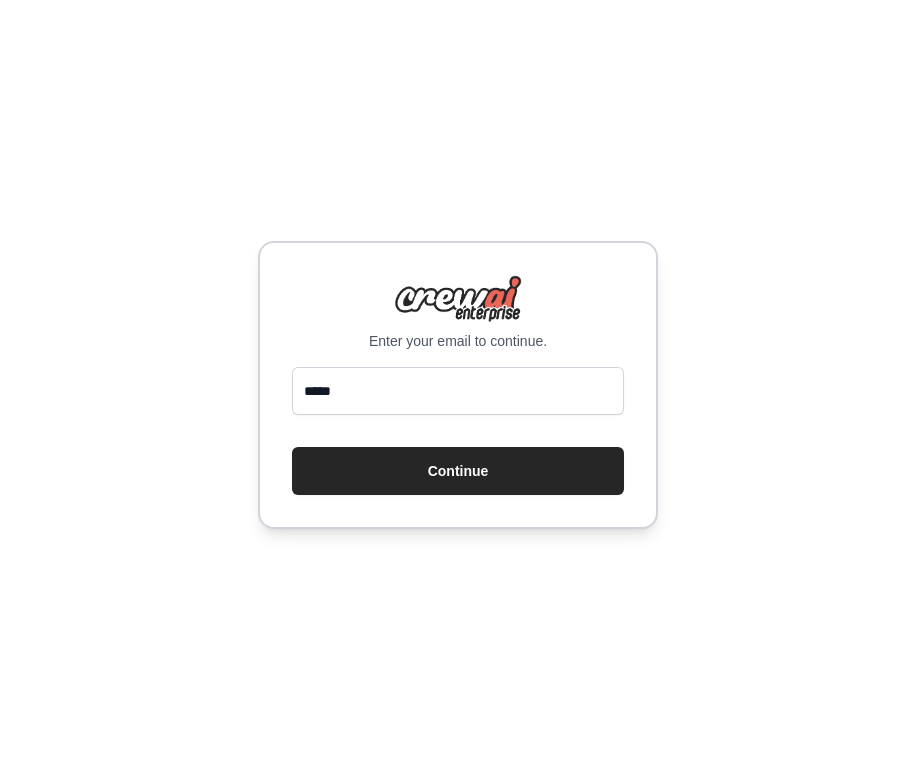 type on "**********" 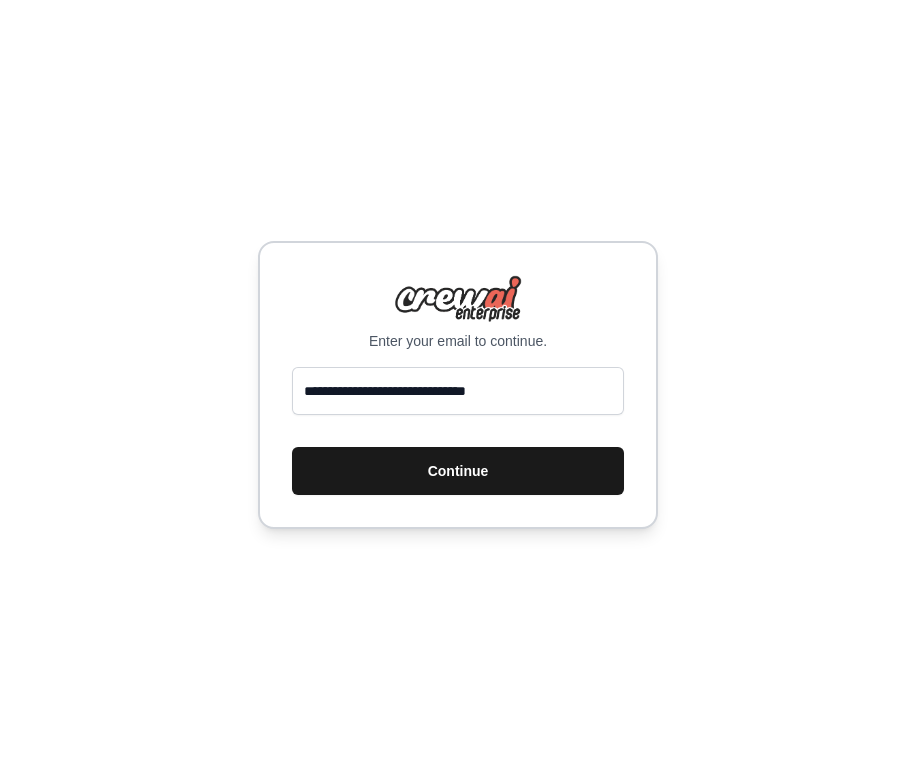 click on "Continue" at bounding box center [458, 471] 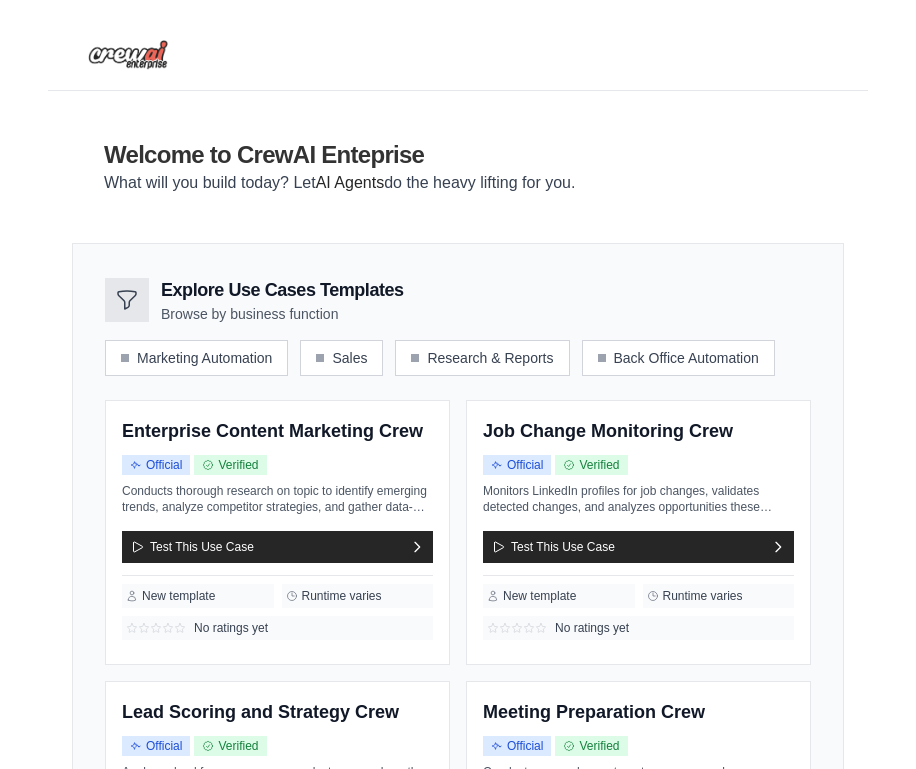 scroll, scrollTop: 0, scrollLeft: 0, axis: both 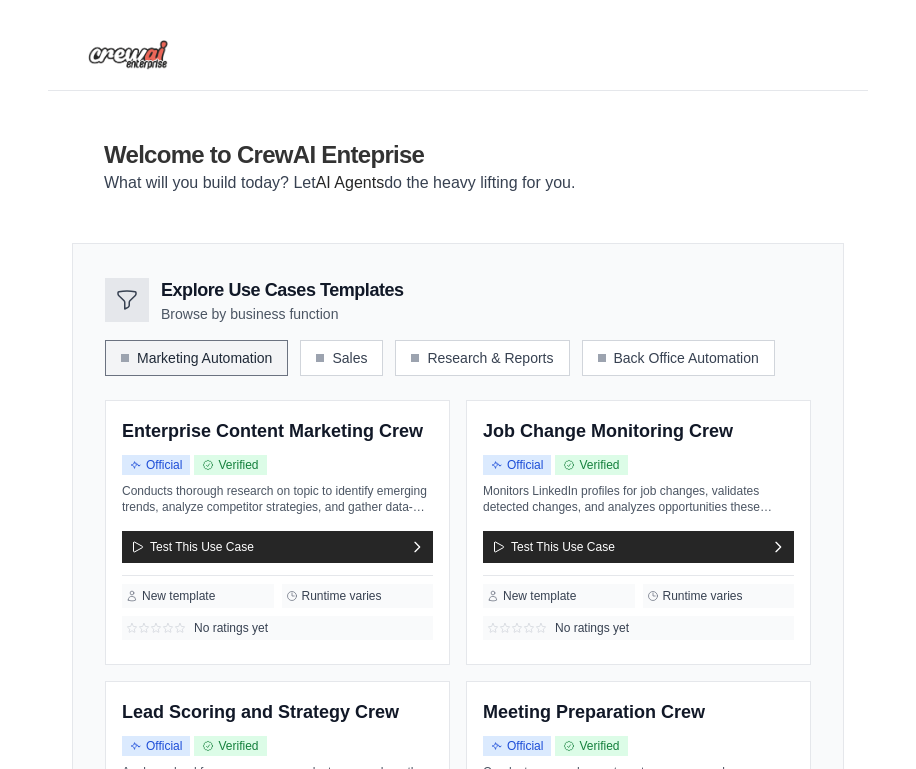 click on "Marketing Automation" at bounding box center (196, 358) 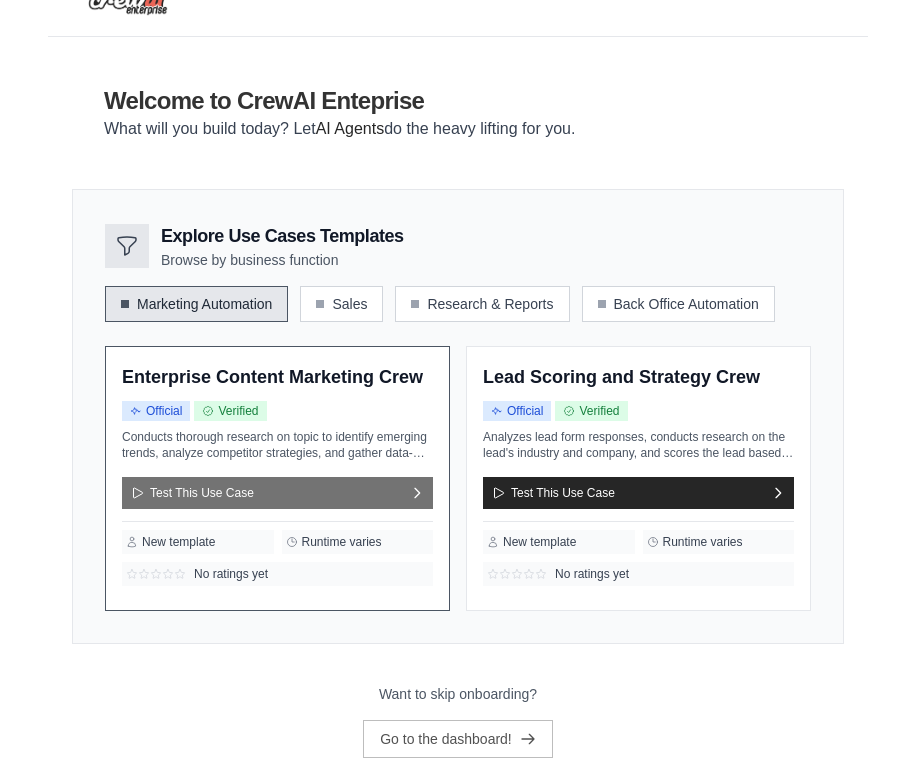 scroll, scrollTop: 87, scrollLeft: 0, axis: vertical 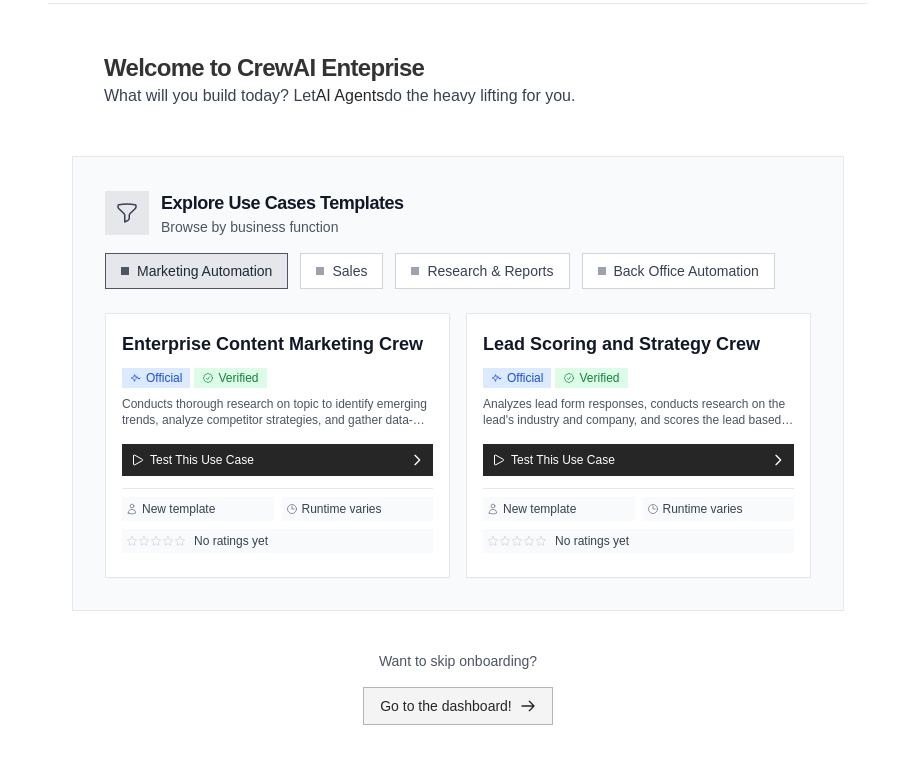 click on "Go to the dashboard!" at bounding box center (458, 706) 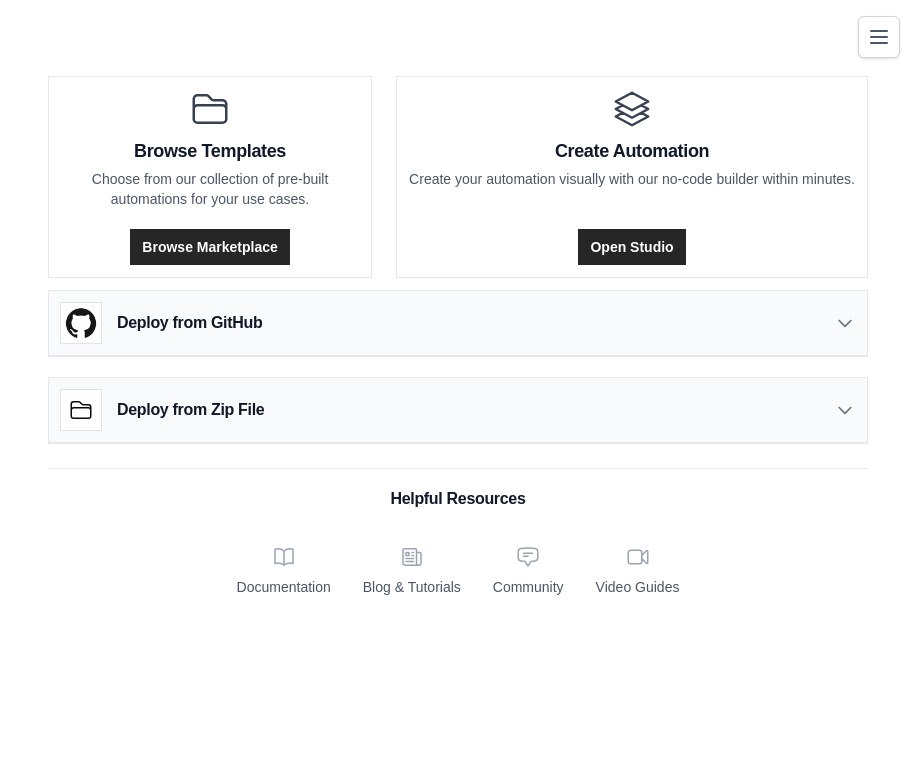 scroll, scrollTop: 0, scrollLeft: 0, axis: both 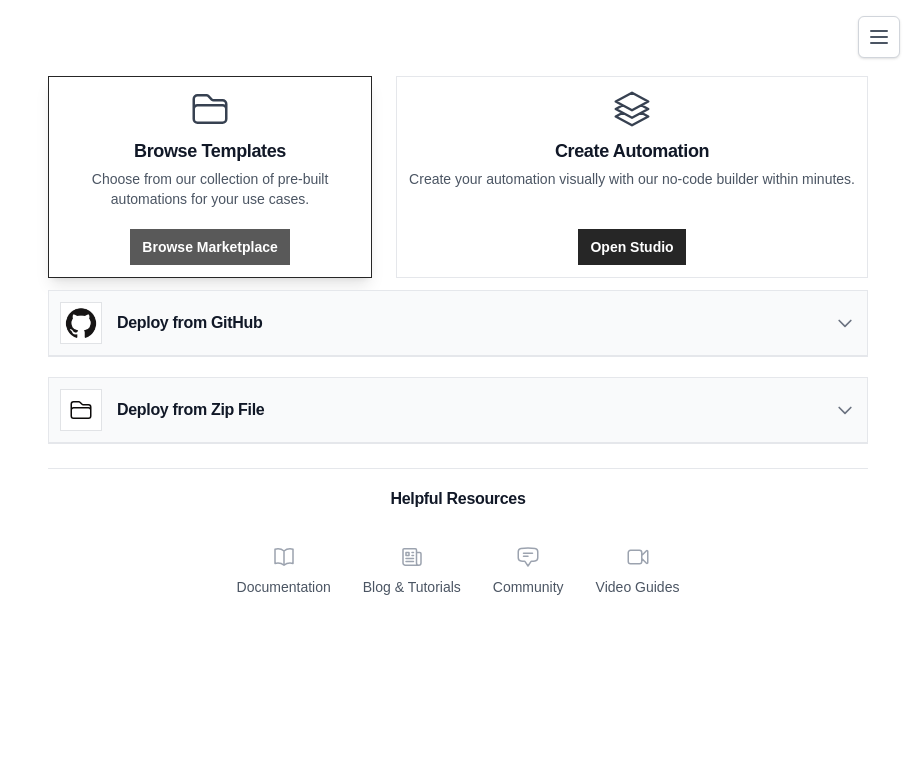 click on "Browse Marketplace" at bounding box center [209, 247] 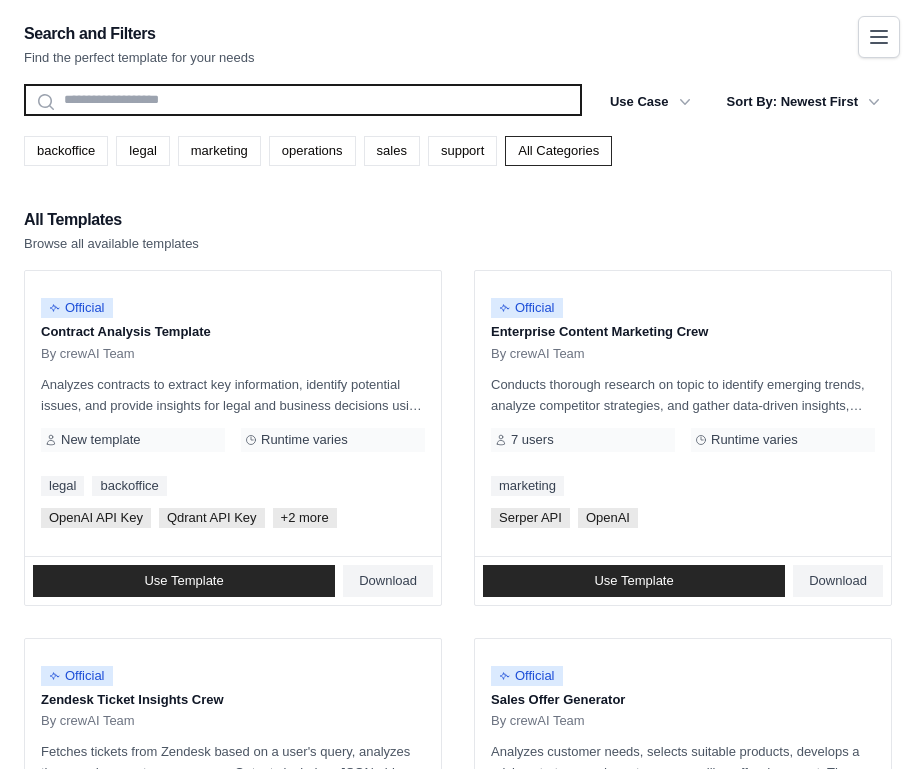click at bounding box center [303, 100] 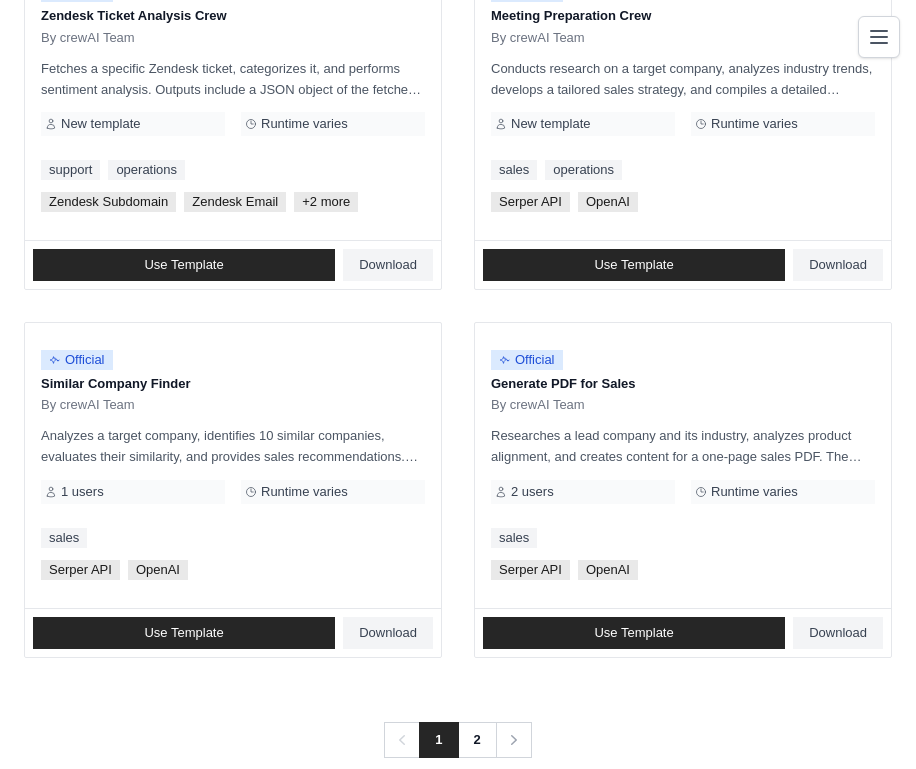 scroll, scrollTop: 1819, scrollLeft: 0, axis: vertical 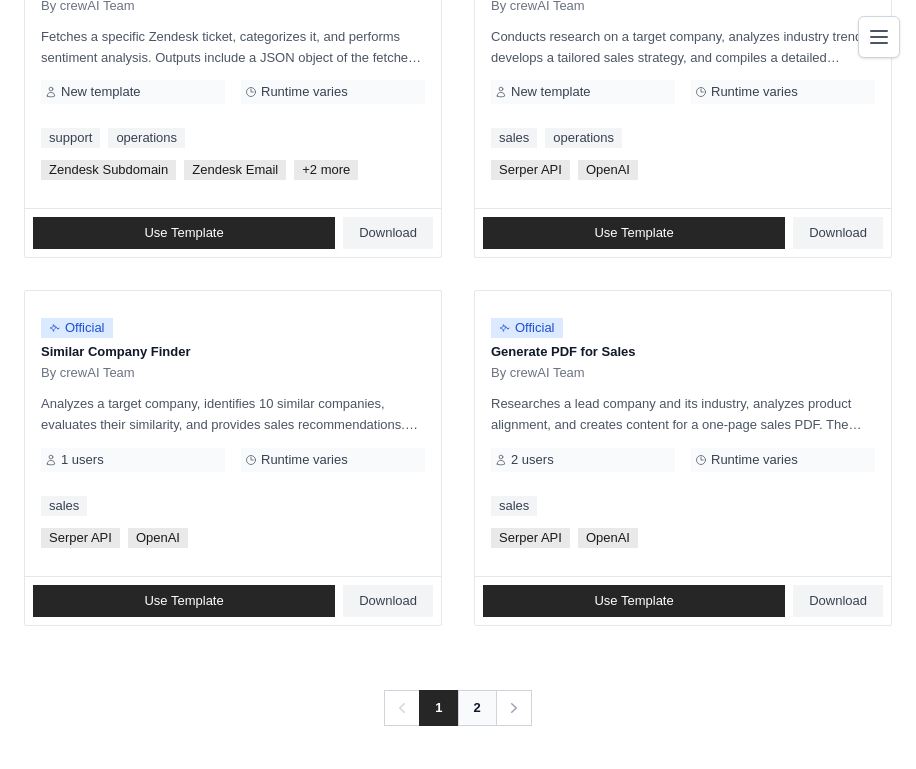 click on "2" at bounding box center [477, 708] 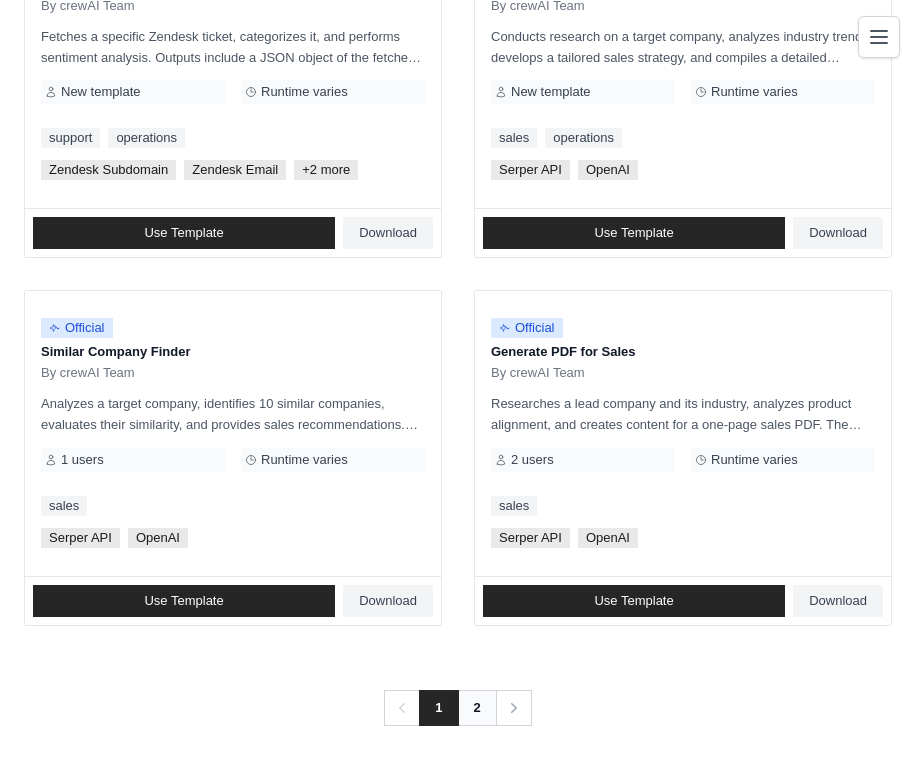 scroll, scrollTop: 0, scrollLeft: 0, axis: both 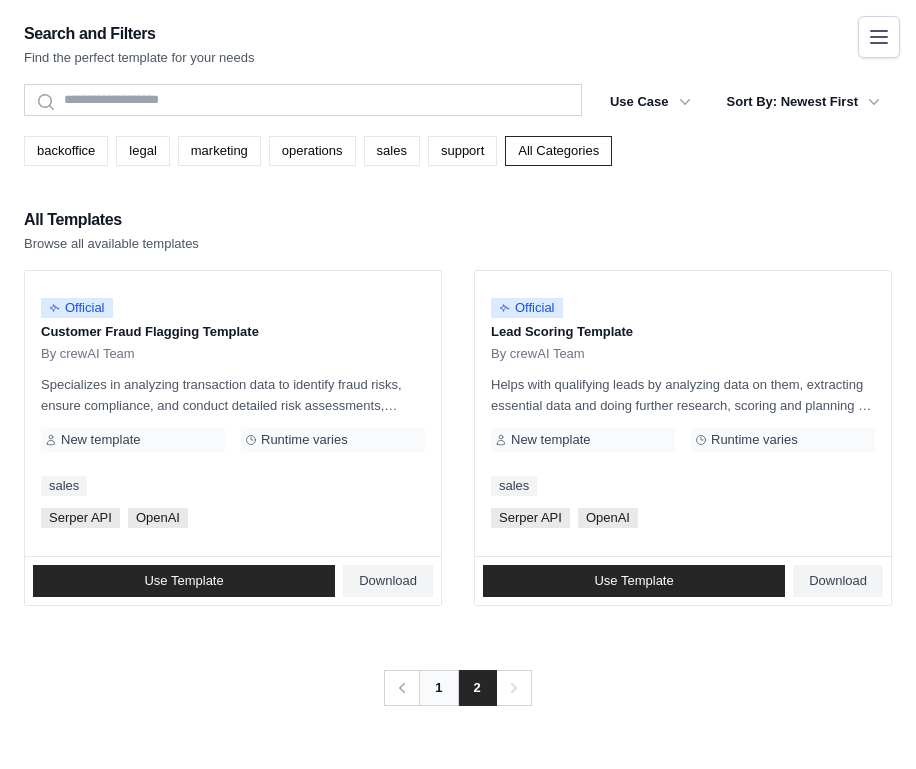 click on "1" at bounding box center [438, 688] 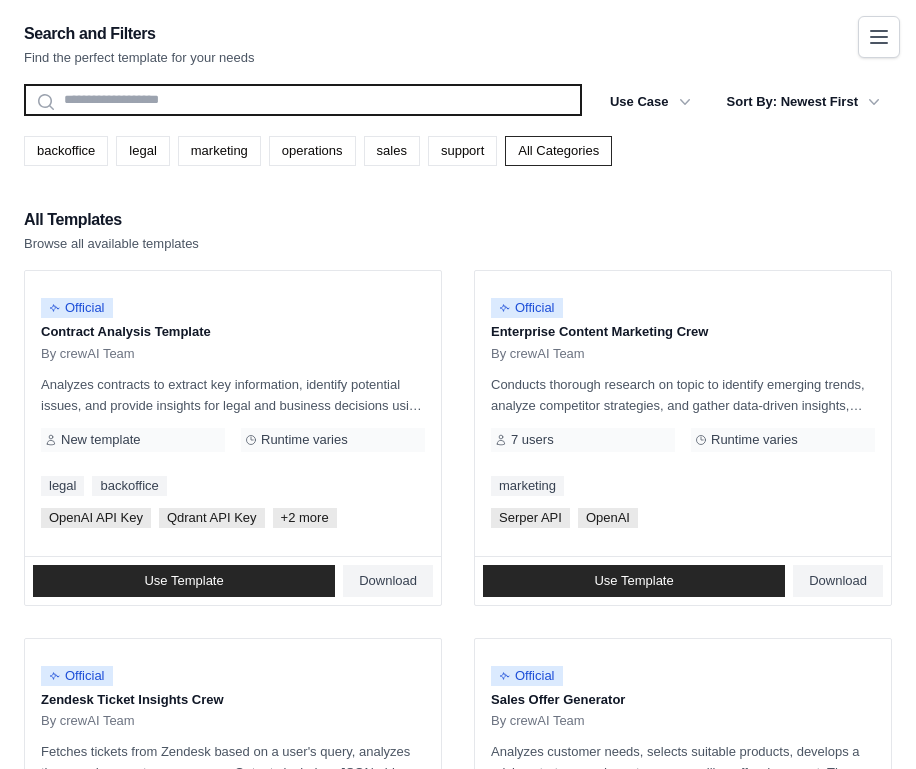 click at bounding box center [303, 100] 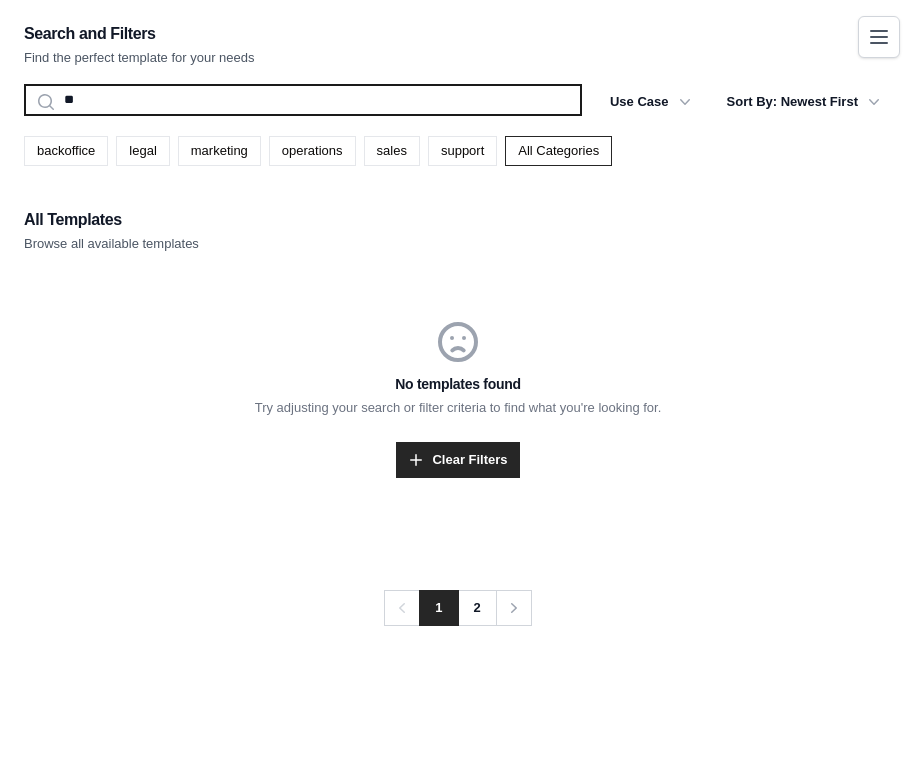 type on "*" 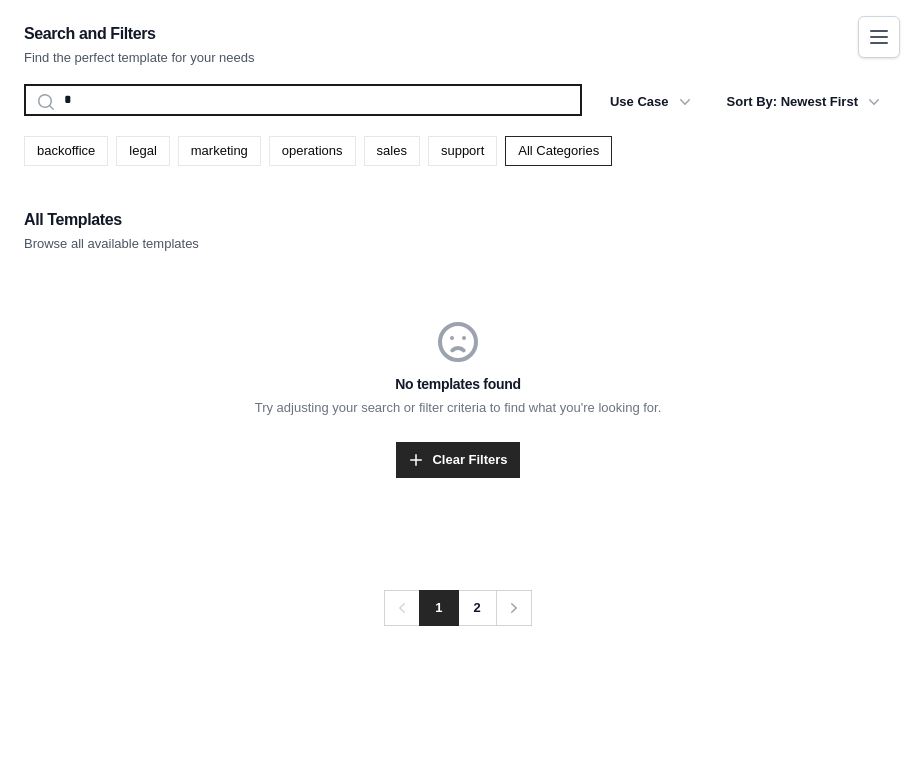 type 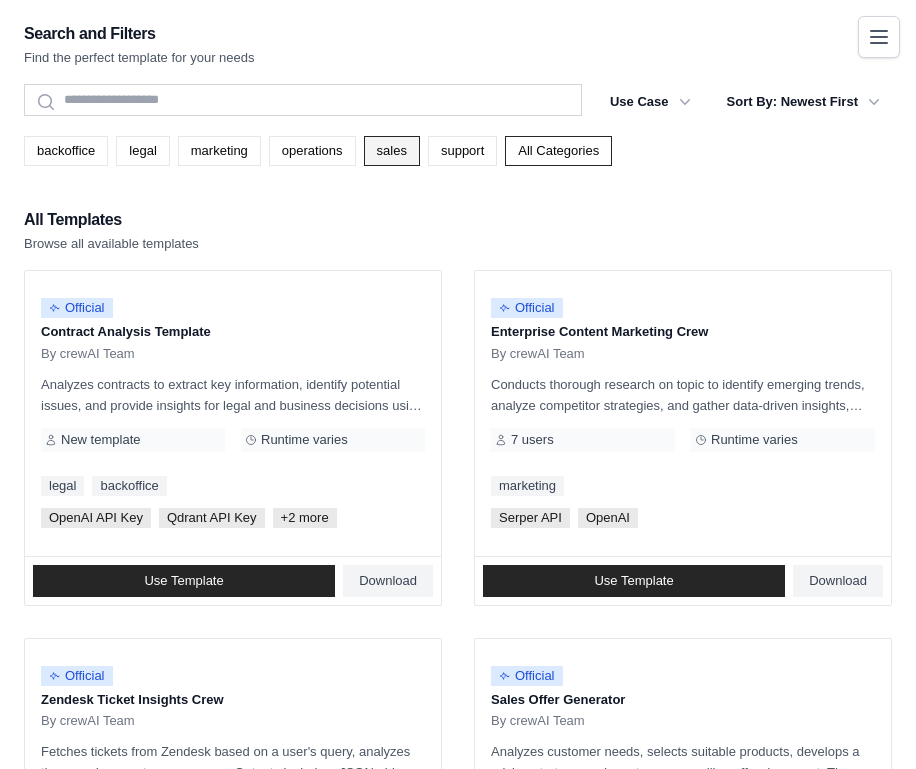 click on "sales" at bounding box center (392, 151) 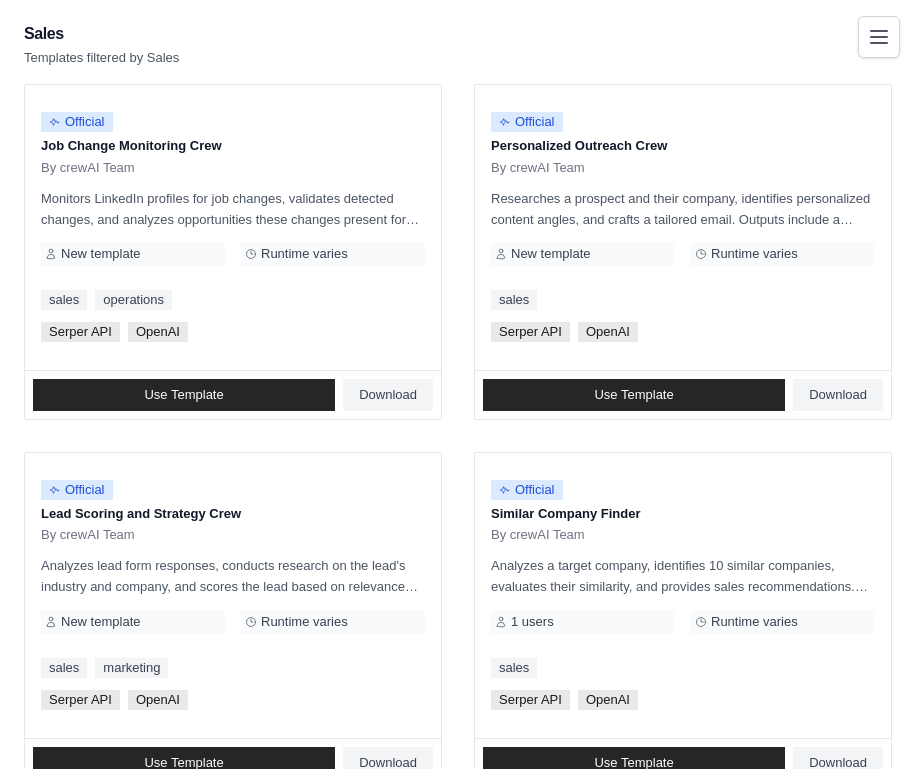 scroll, scrollTop: 110, scrollLeft: 0, axis: vertical 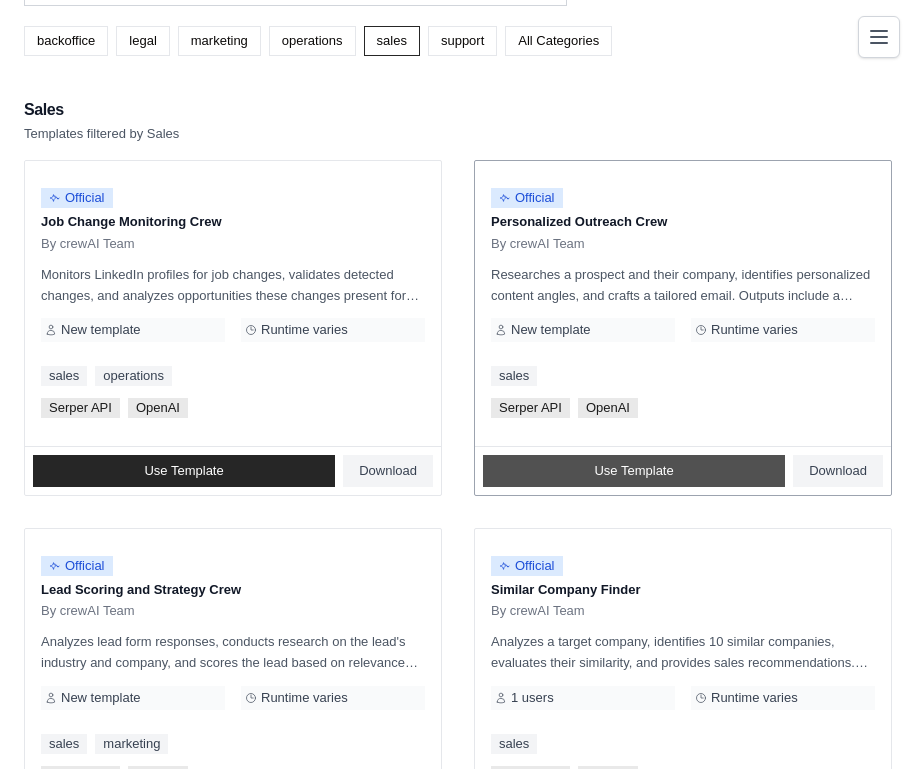 click on "Use Template" at bounding box center [633, 471] 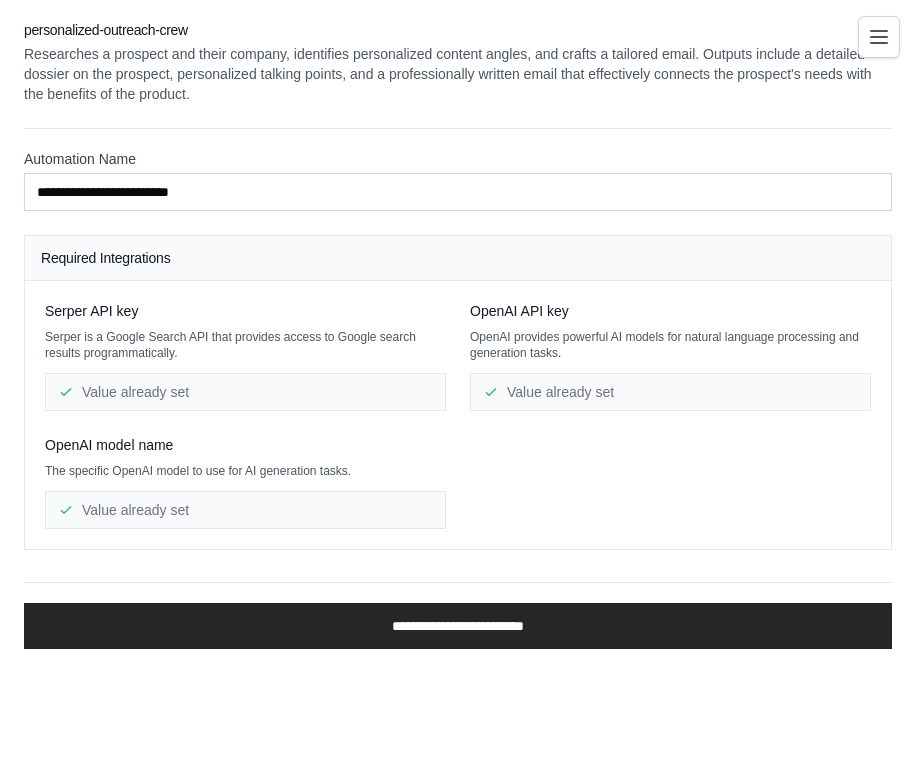scroll, scrollTop: 0, scrollLeft: 0, axis: both 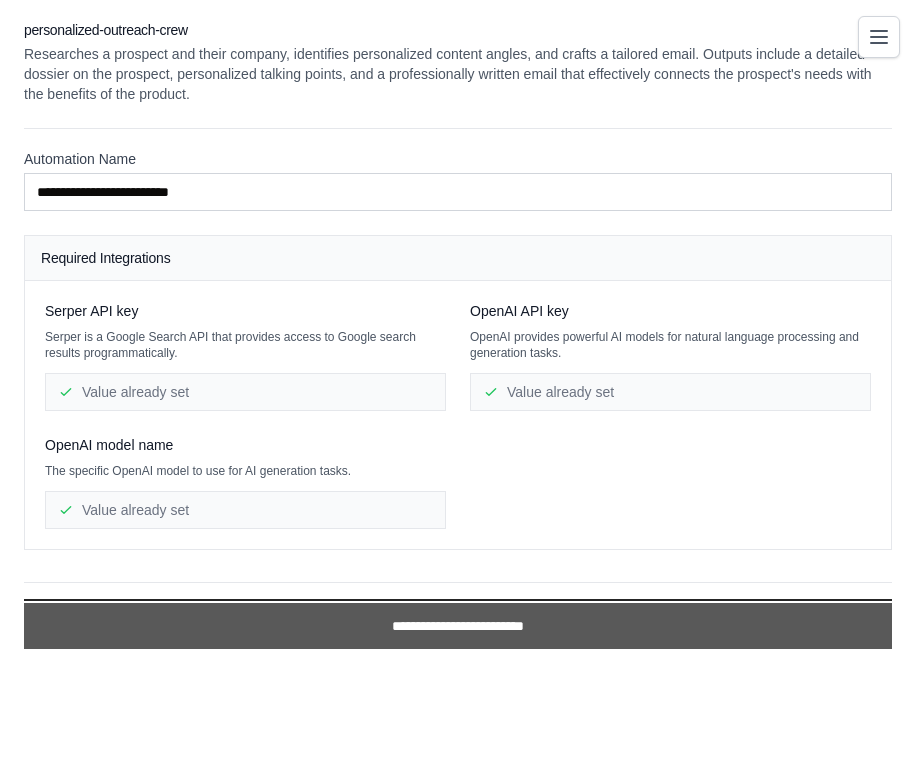 click on "**********" at bounding box center [458, 626] 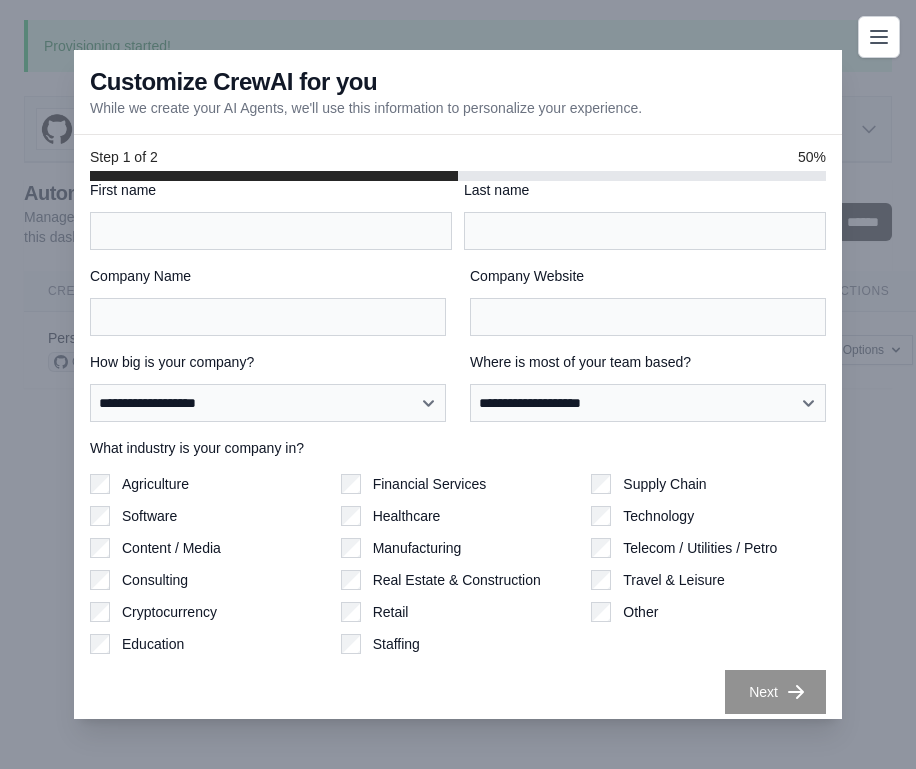 scroll, scrollTop: 35, scrollLeft: 0, axis: vertical 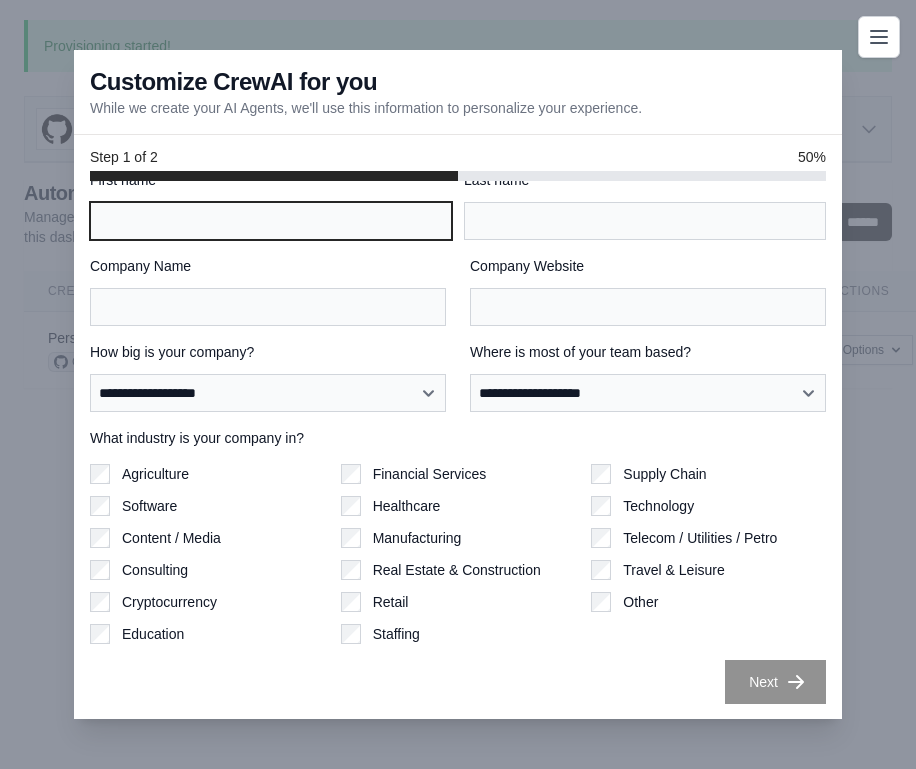 click on "First name" at bounding box center (271, 221) 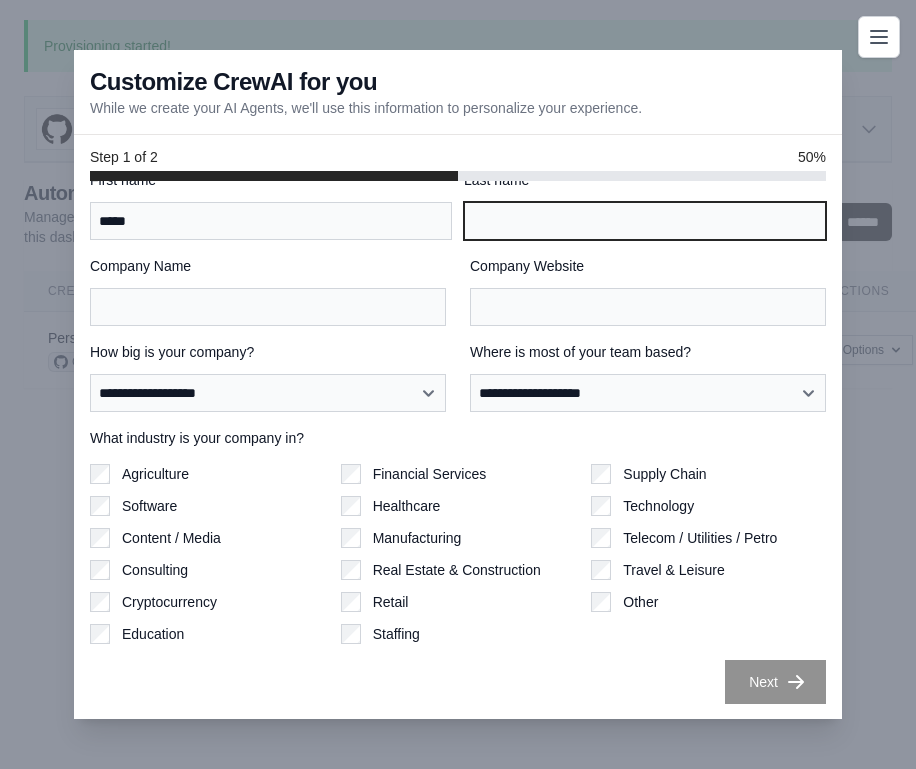 type on "*********" 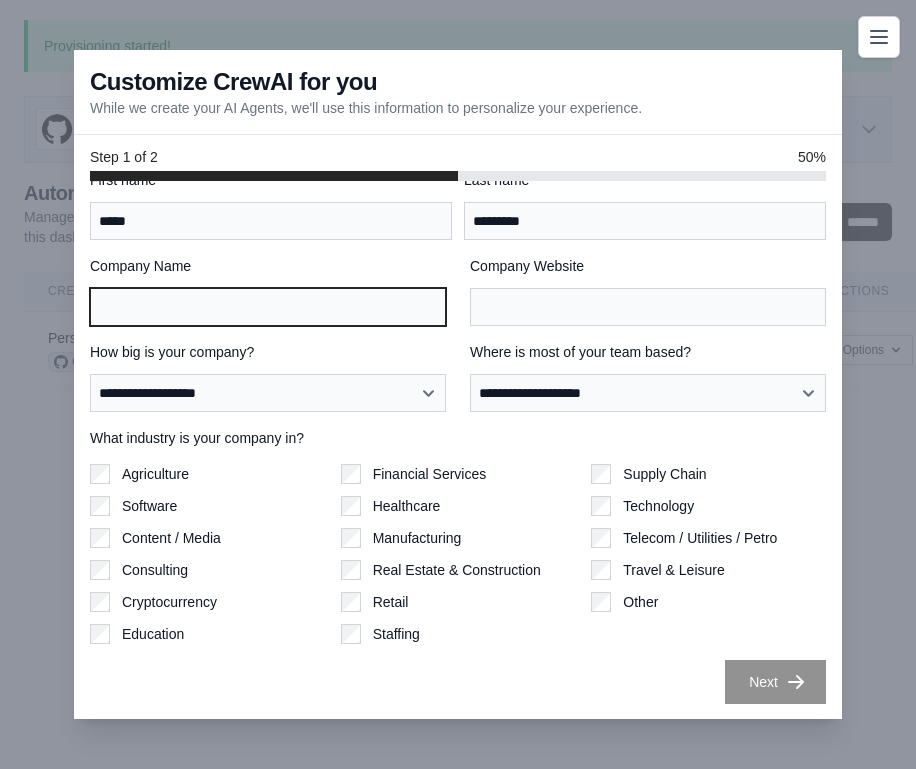 type on "**********" 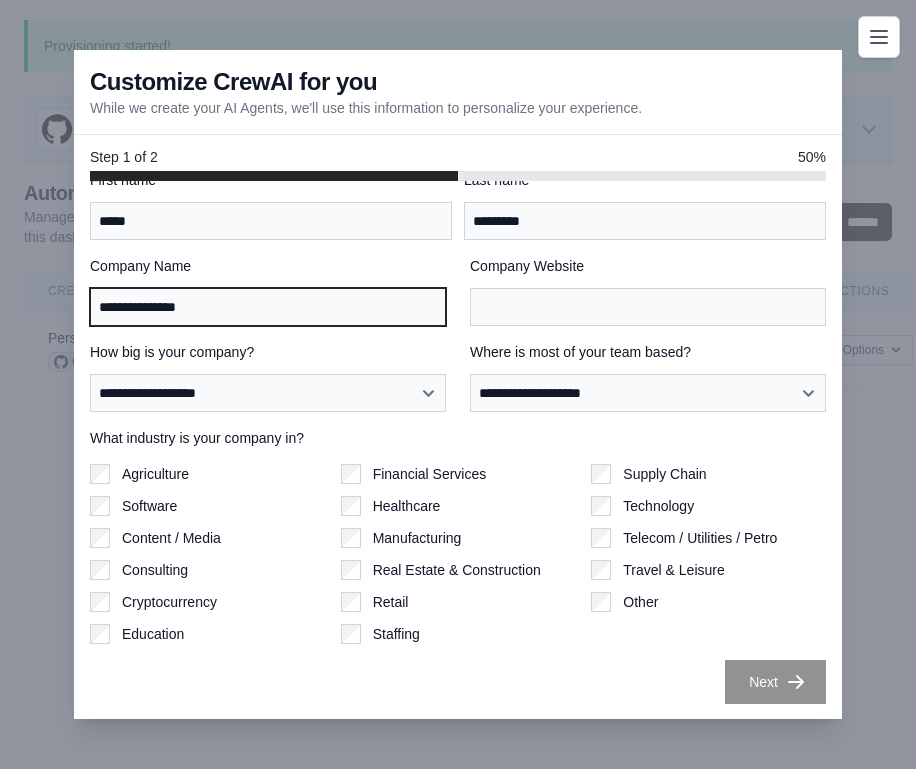 type on "**********" 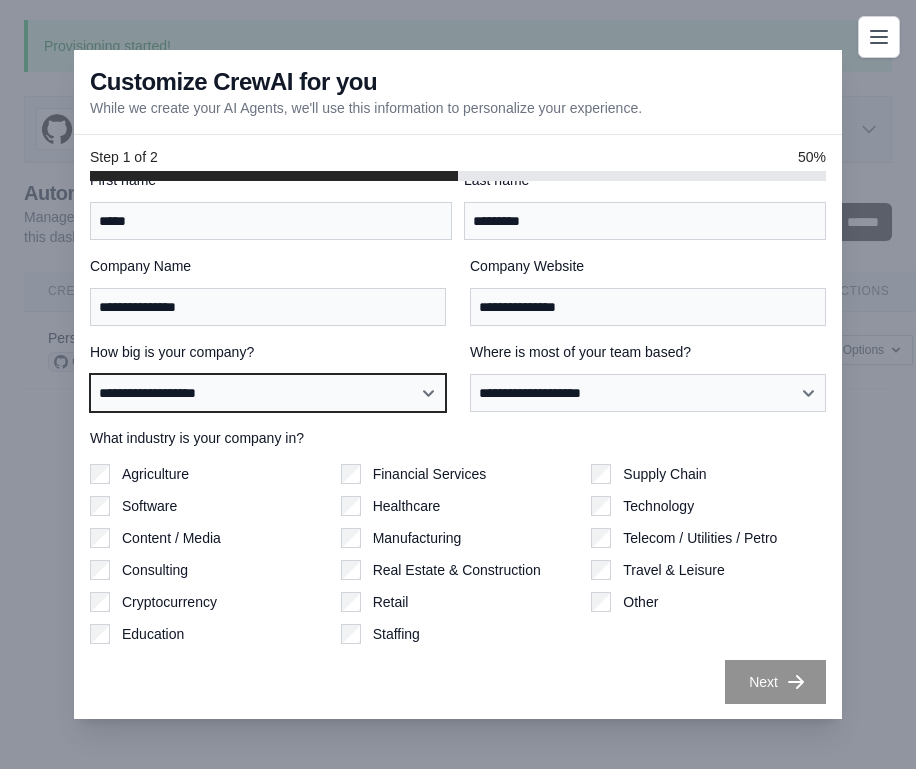click on "**********" at bounding box center [268, 393] 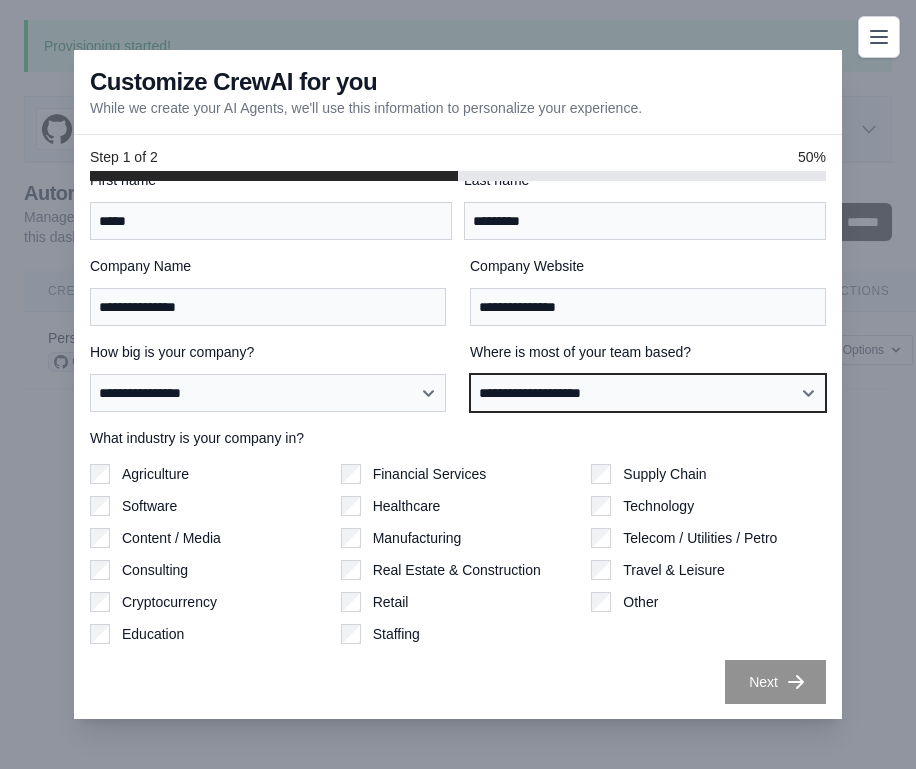 click on "**********" at bounding box center [648, 393] 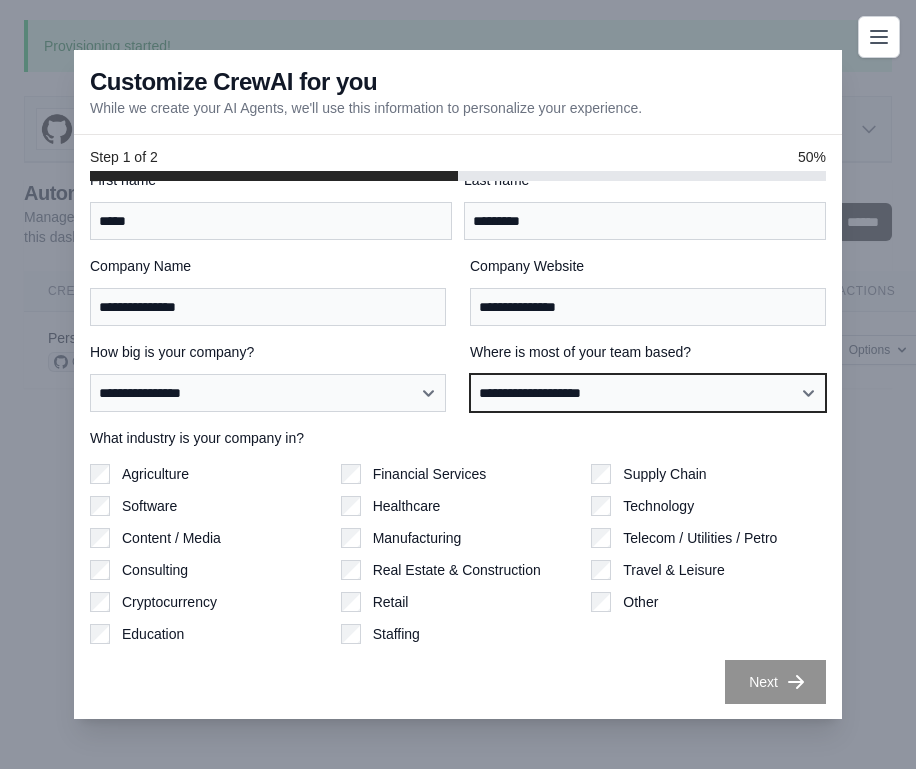 select on "**********" 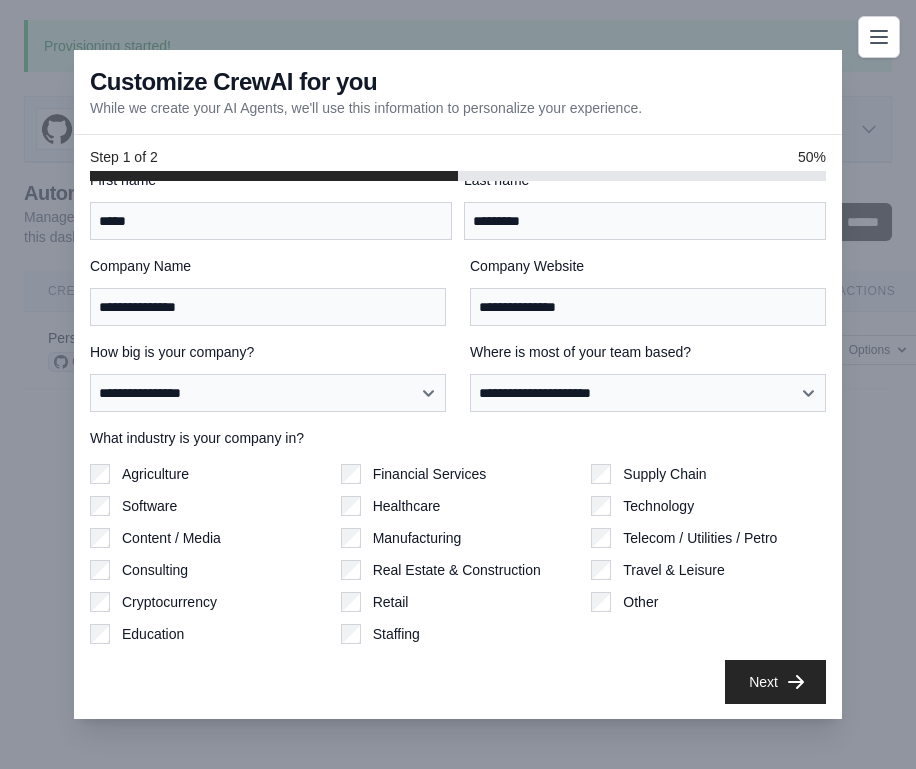 click on "Real Estate & Construction" at bounding box center (457, 570) 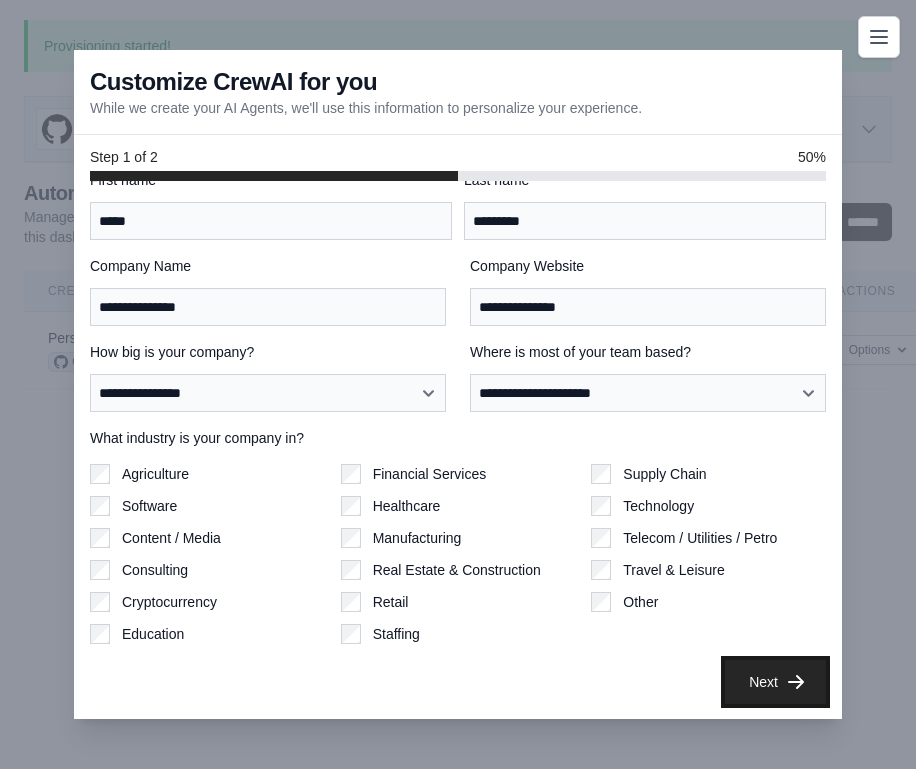 click on "Next" at bounding box center (775, 682) 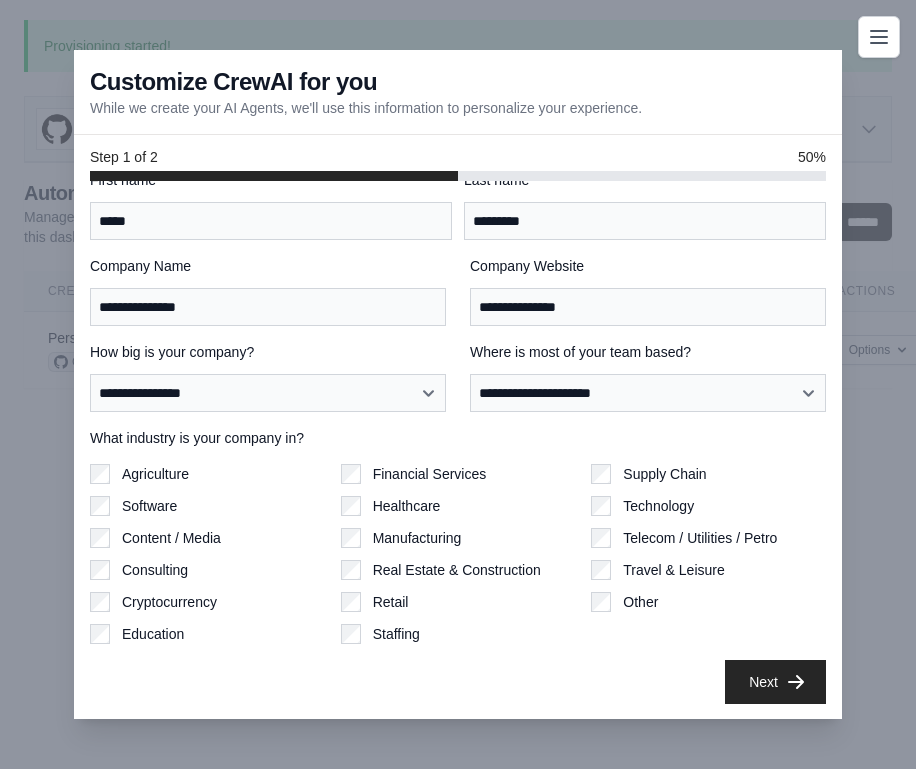 scroll, scrollTop: 0, scrollLeft: 0, axis: both 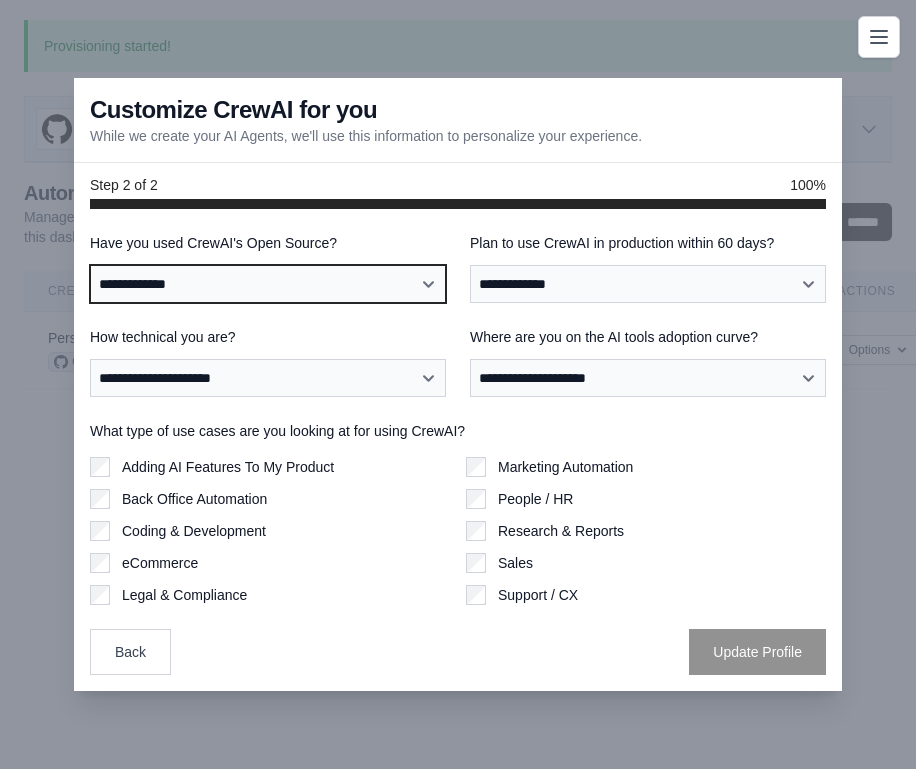 click on "**********" at bounding box center (268, 284) 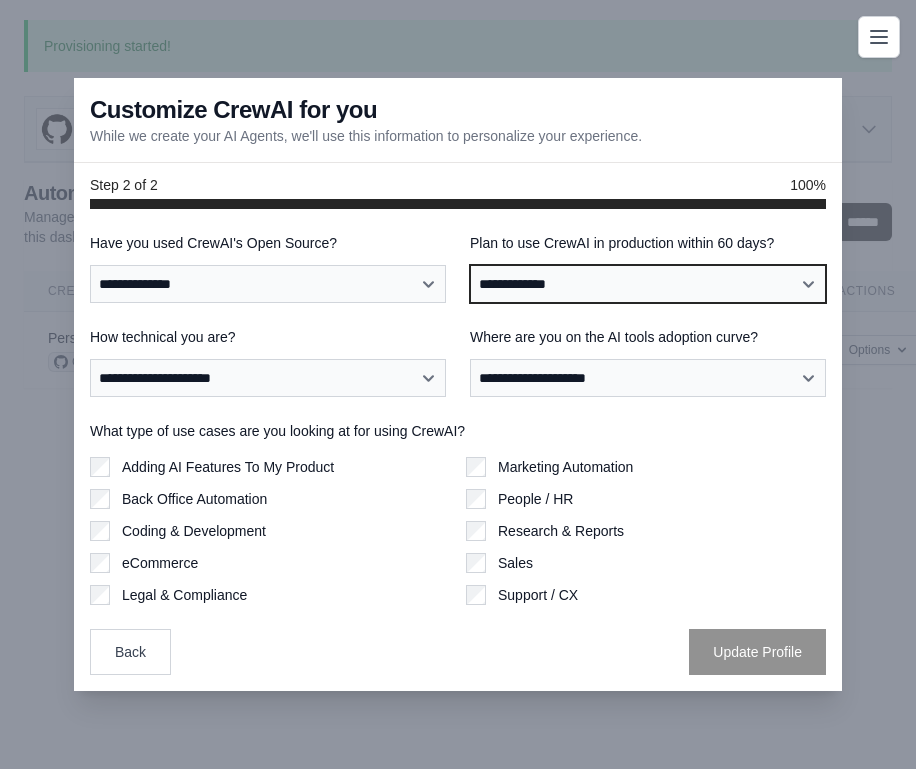 click on "**********" at bounding box center (648, 284) 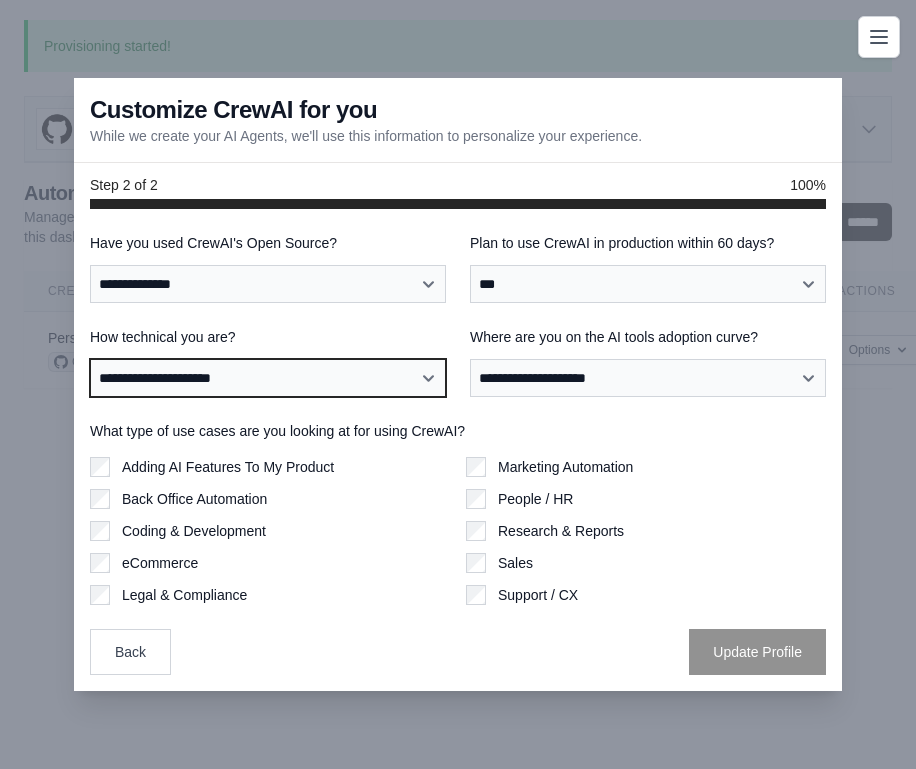 click on "**********" at bounding box center [268, 378] 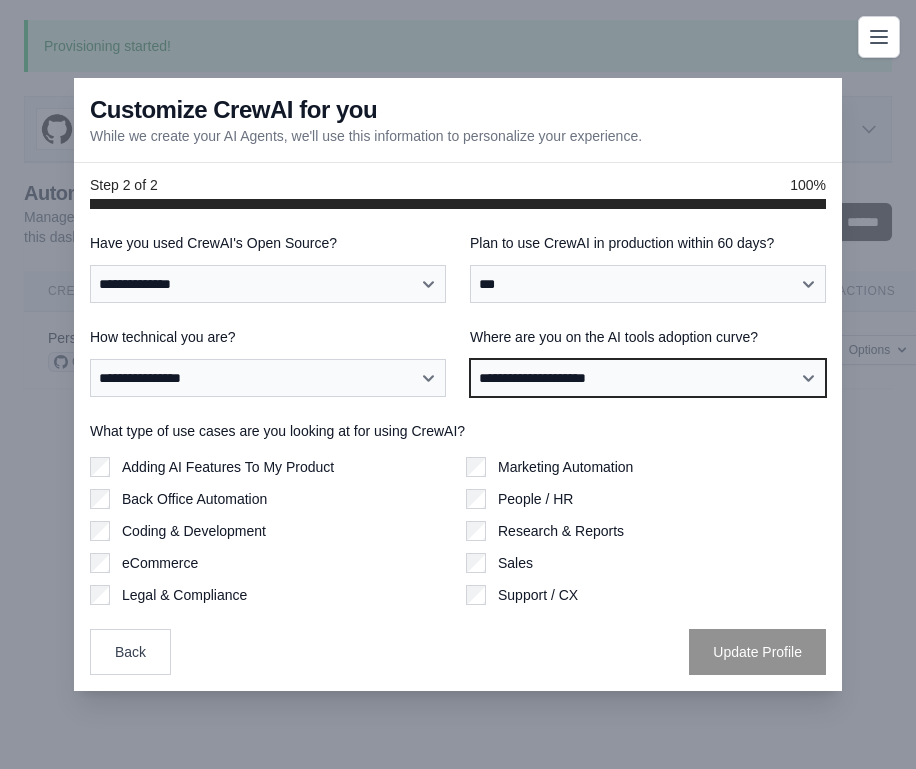 click on "**********" at bounding box center (648, 378) 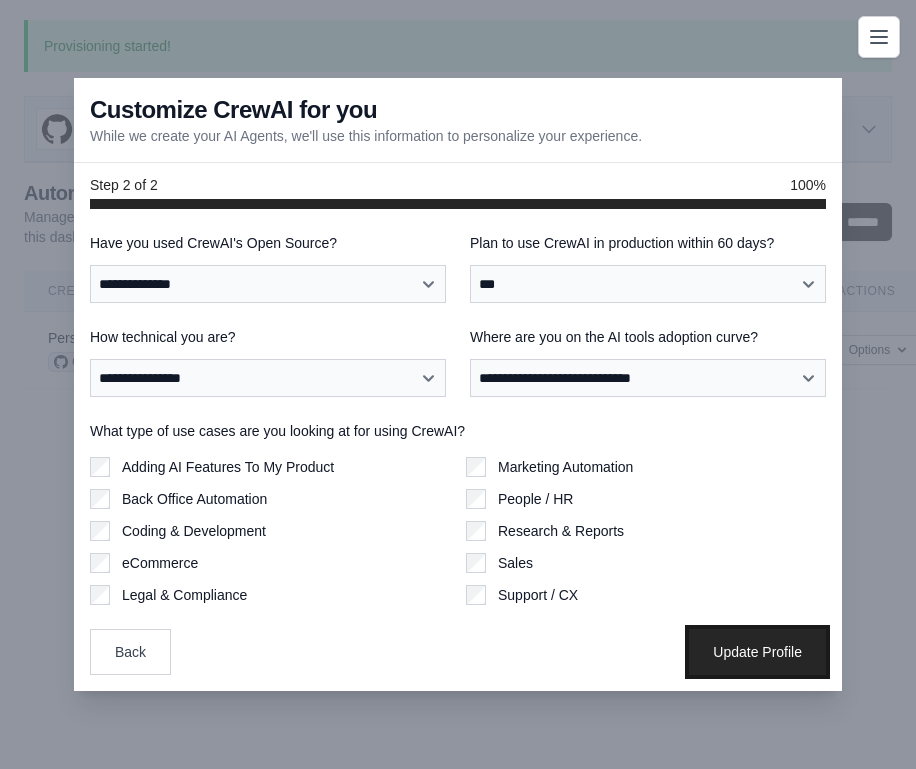 click on "Update Profile" at bounding box center [757, 652] 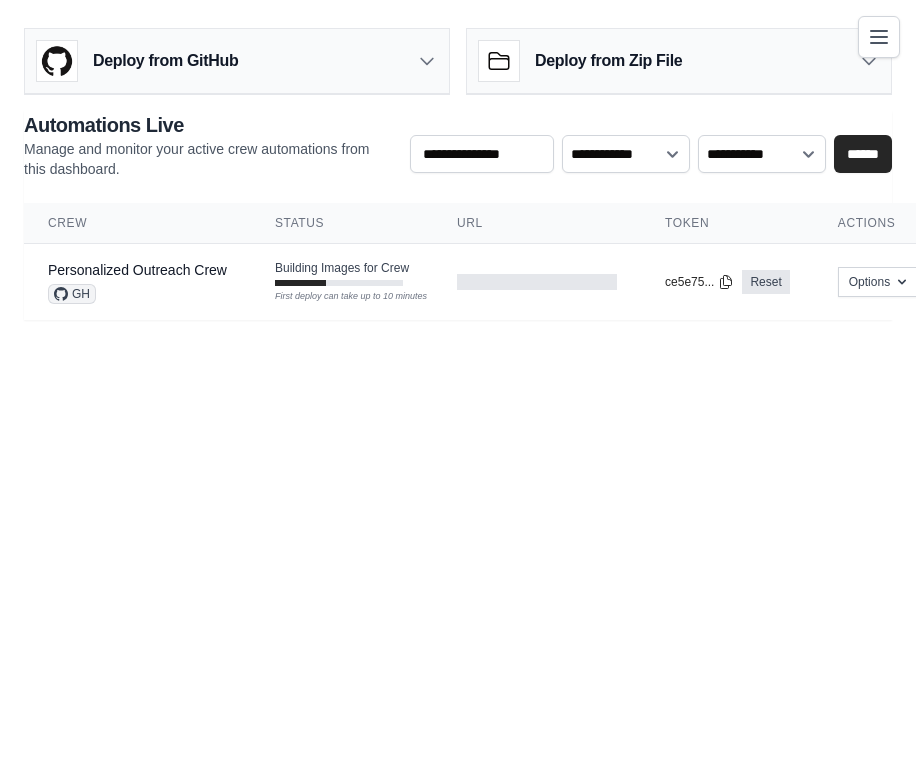 scroll, scrollTop: 0, scrollLeft: 0, axis: both 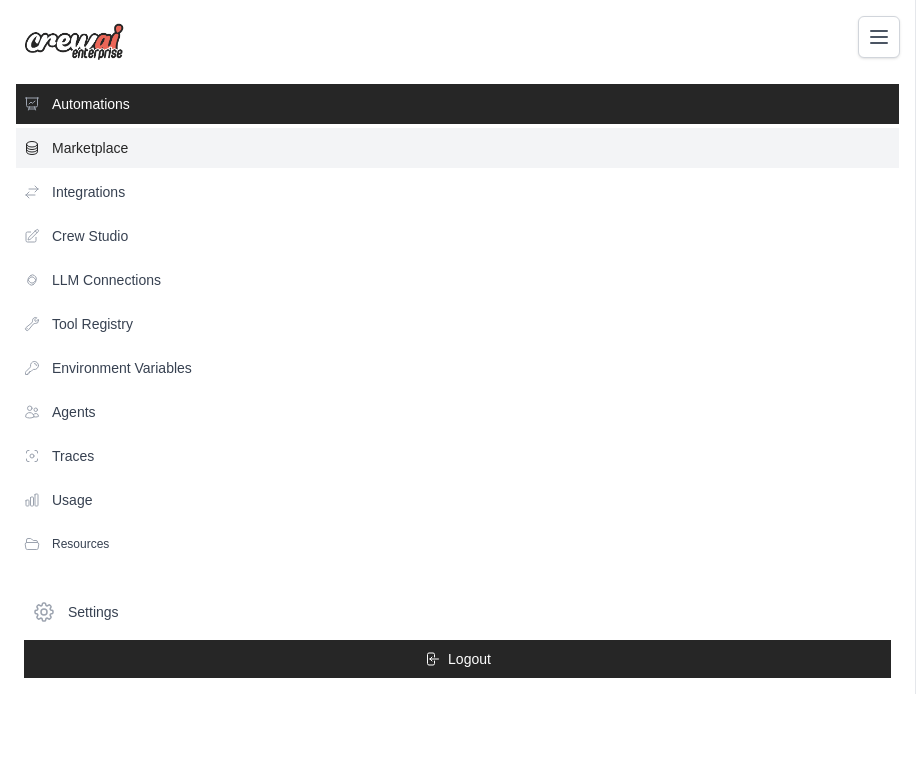 click on "Marketplace" at bounding box center (457, 148) 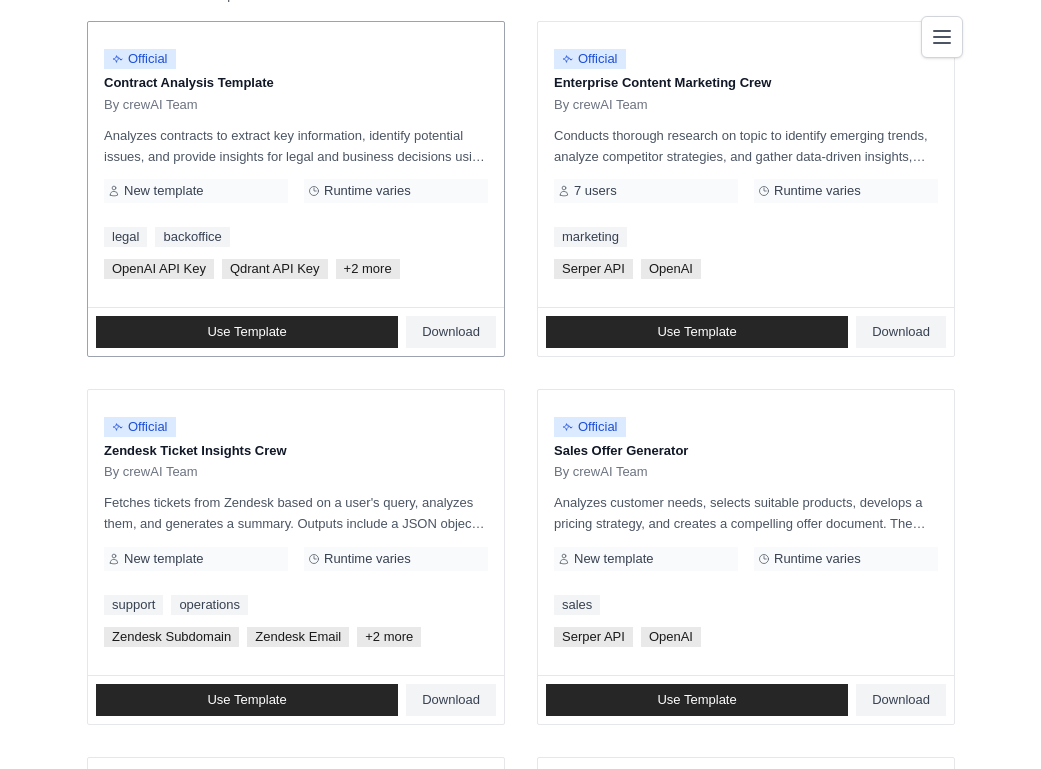 scroll, scrollTop: 0, scrollLeft: 0, axis: both 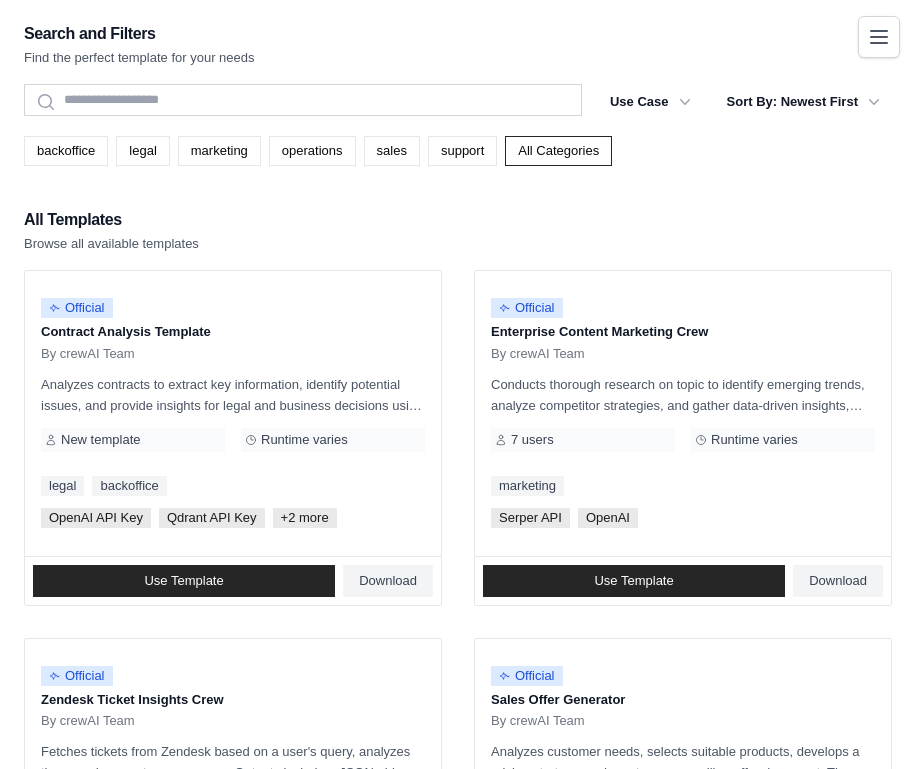 click 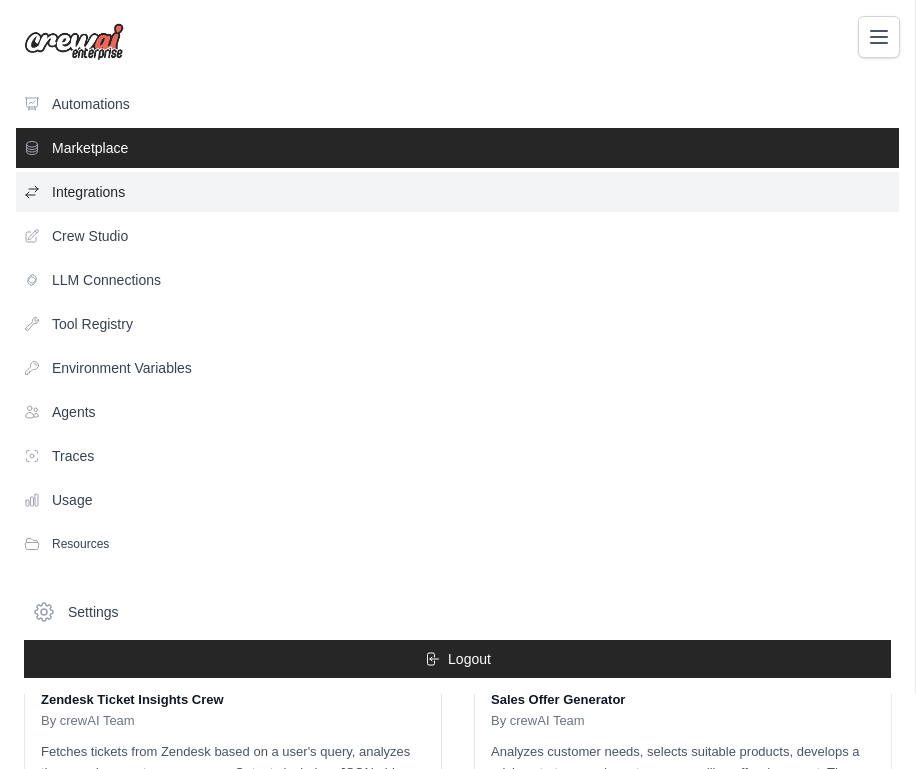 click on "Integrations" at bounding box center (457, 192) 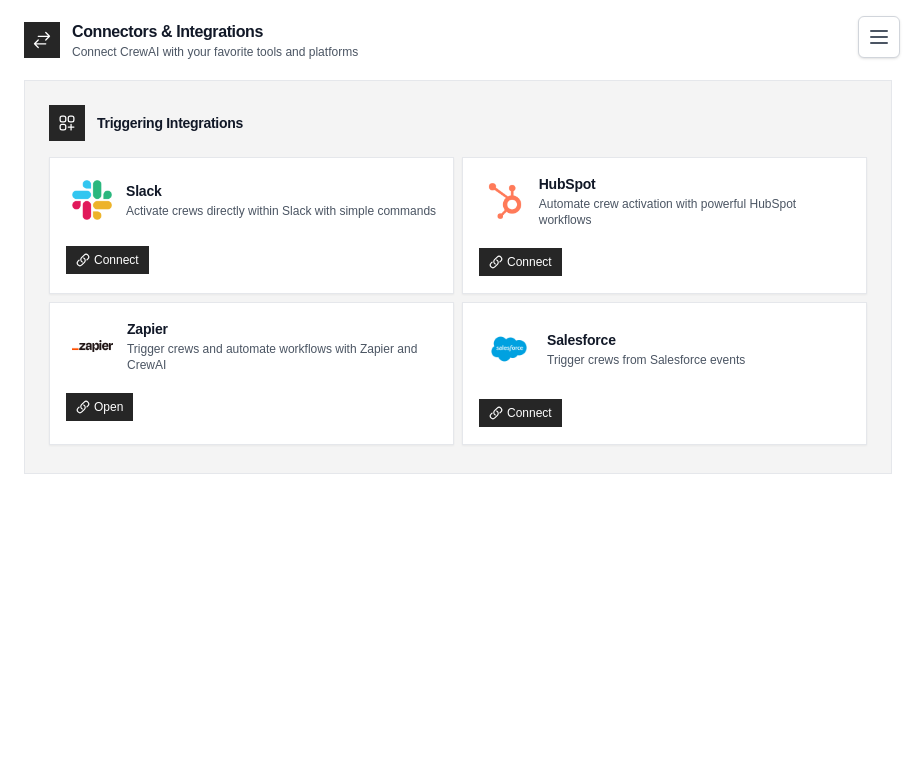 click 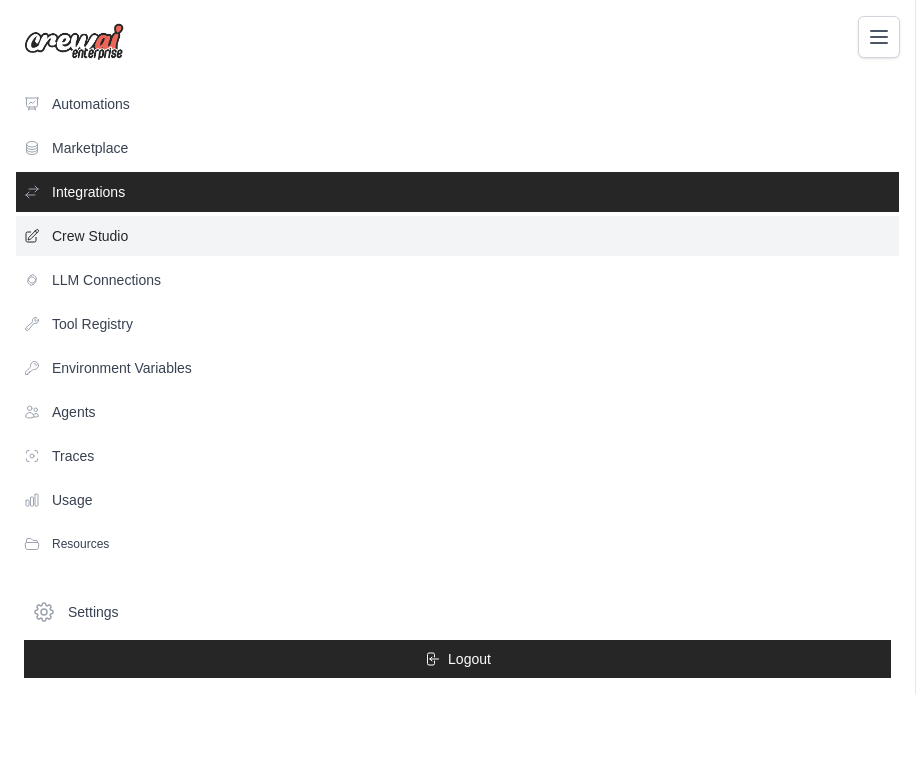 click on "Crew Studio" at bounding box center [457, 236] 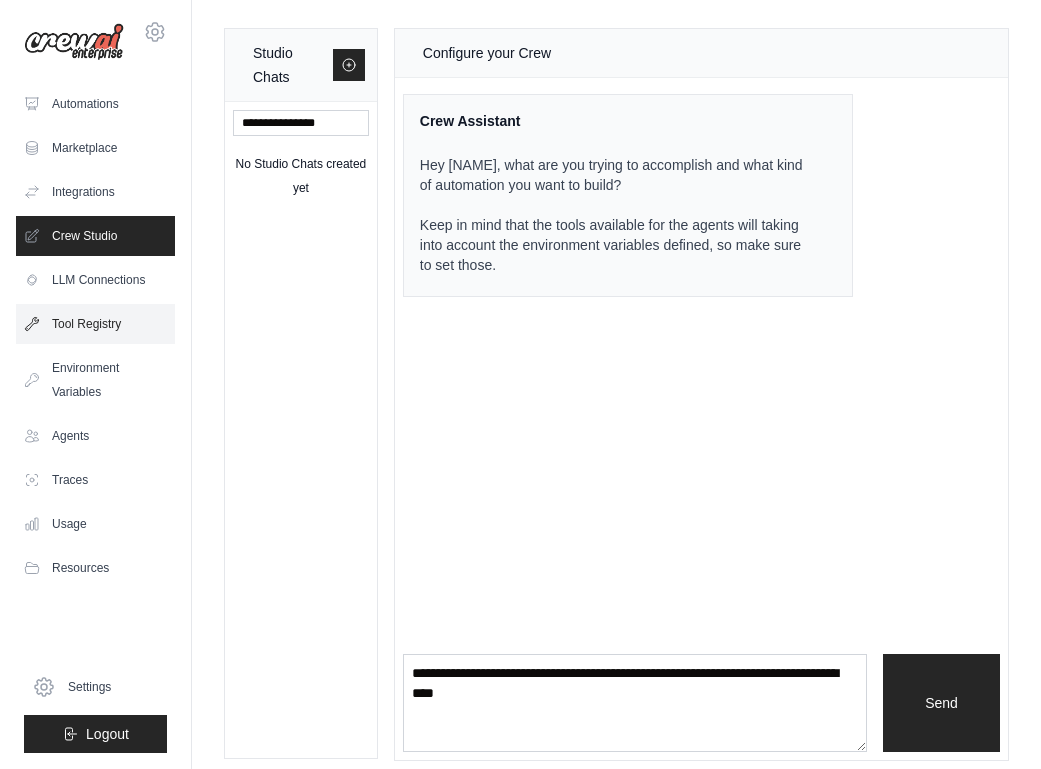 click on "Tool Registry" at bounding box center [95, 324] 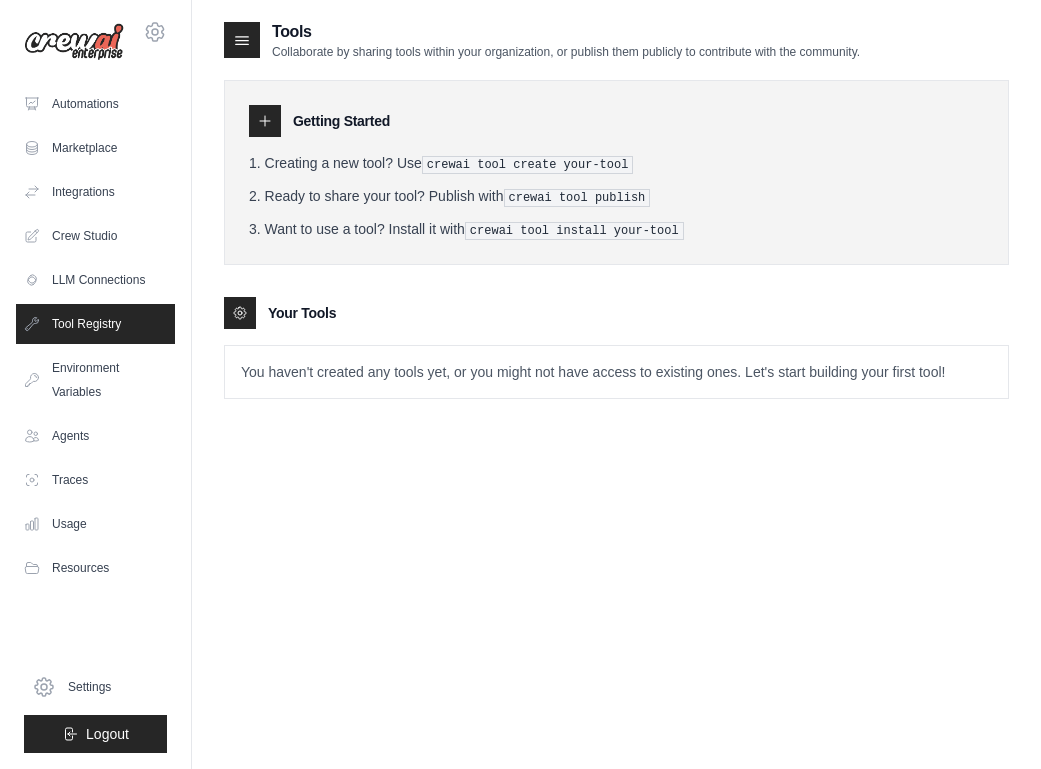 click on "You haven't created any tools yet, or you might not have access to
existing ones. Let's start building your first tool!" at bounding box center [616, 372] 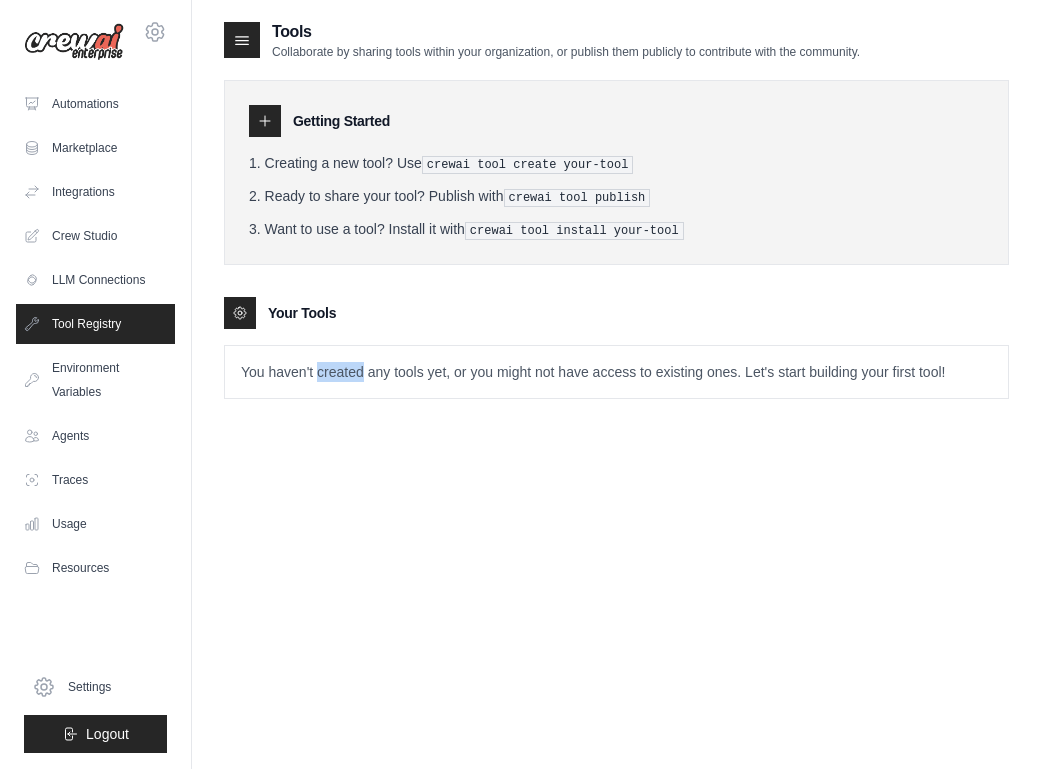 click on "You haven't created any tools yet, or you might not have access to
existing ones. Let's start building your first tool!" at bounding box center (616, 372) 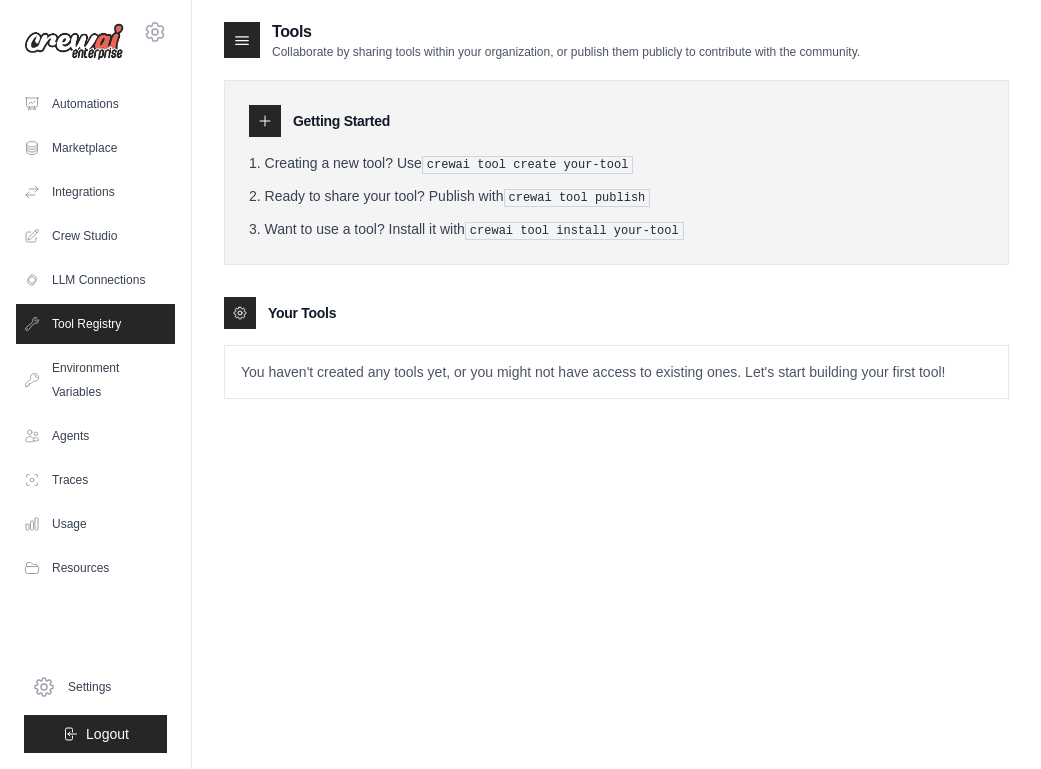 click on "crewai tool create your-tool" at bounding box center (528, 165) 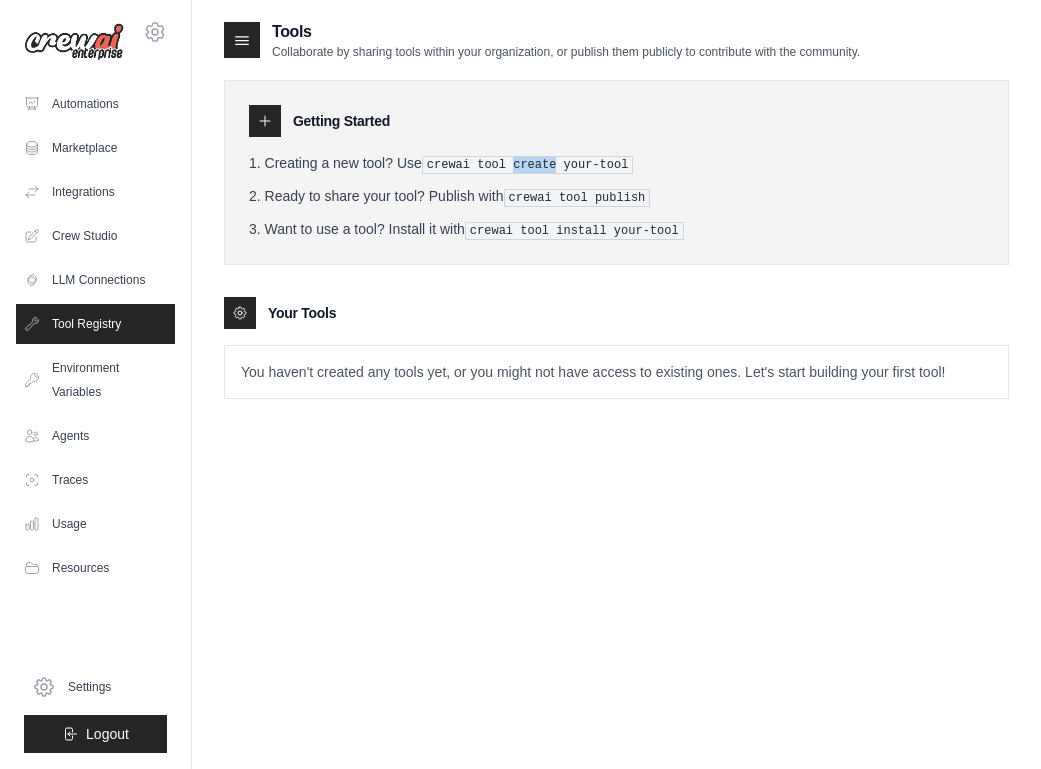 click on "crewai tool create your-tool" at bounding box center [528, 165] 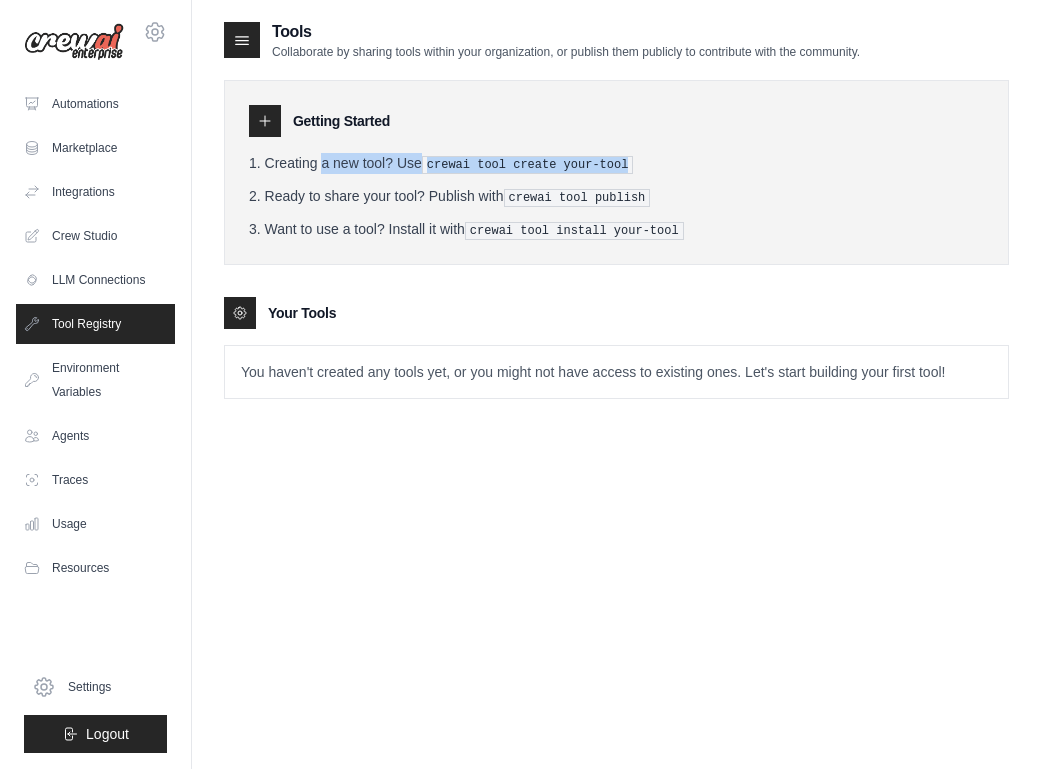click on "crewai tool create your-tool" at bounding box center [528, 165] 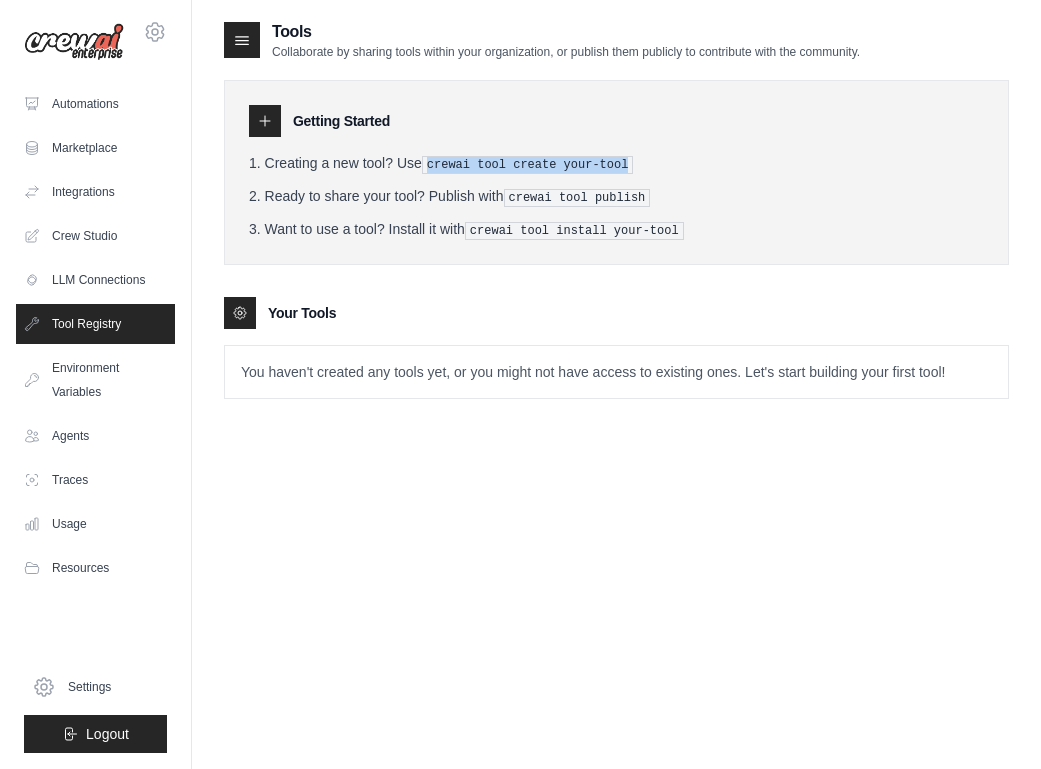 drag, startPoint x: 642, startPoint y: 162, endPoint x: 470, endPoint y: 153, distance: 172.2353 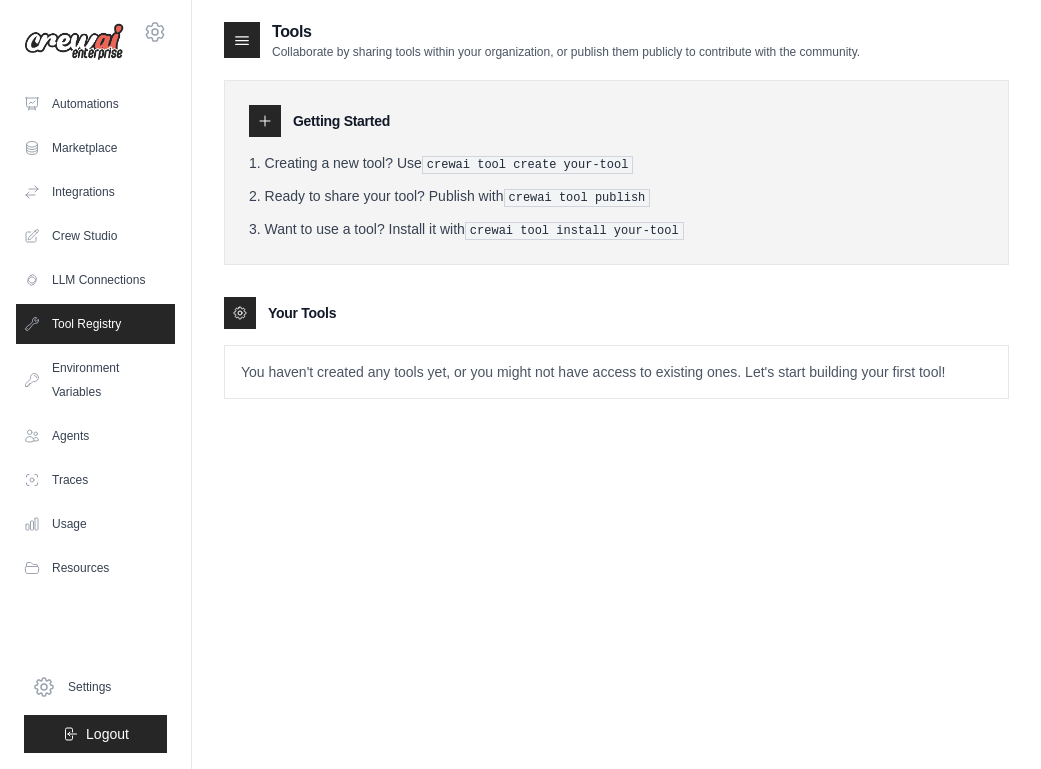 click on "You haven't created any tools yet, or you might not have access to
existing ones. Let's start building your first tool!" at bounding box center (616, 372) 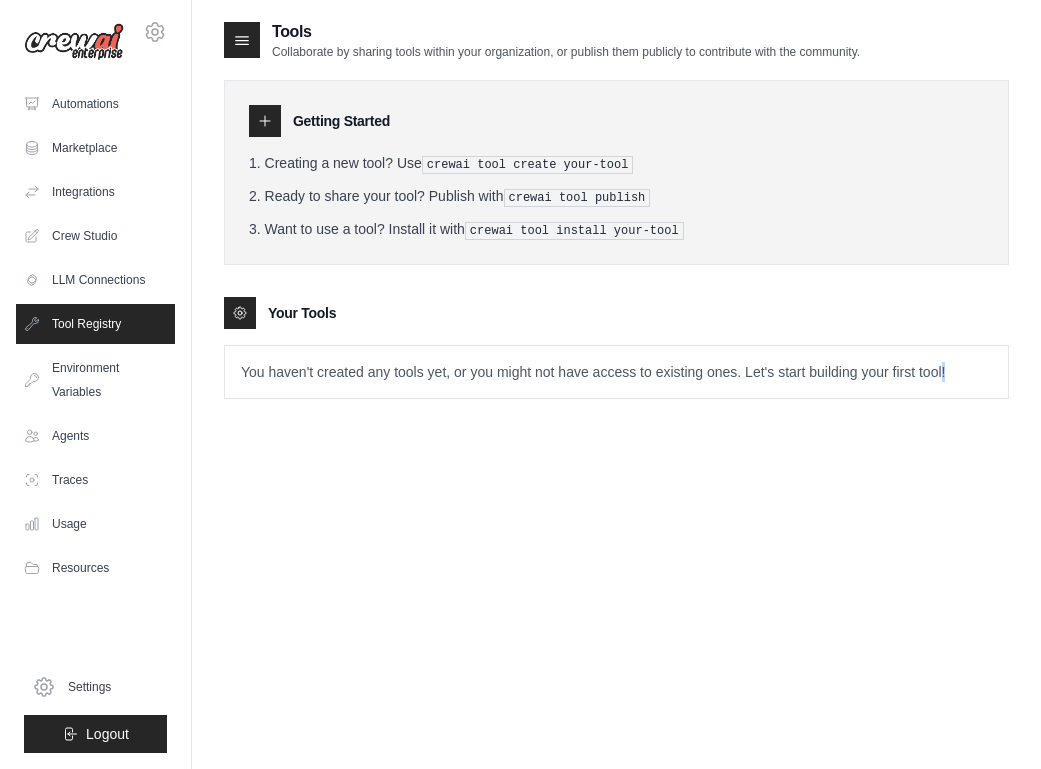 click on "You haven't created any tools yet, or you might not have access to
existing ones. Let's start building your first tool!" at bounding box center (616, 372) 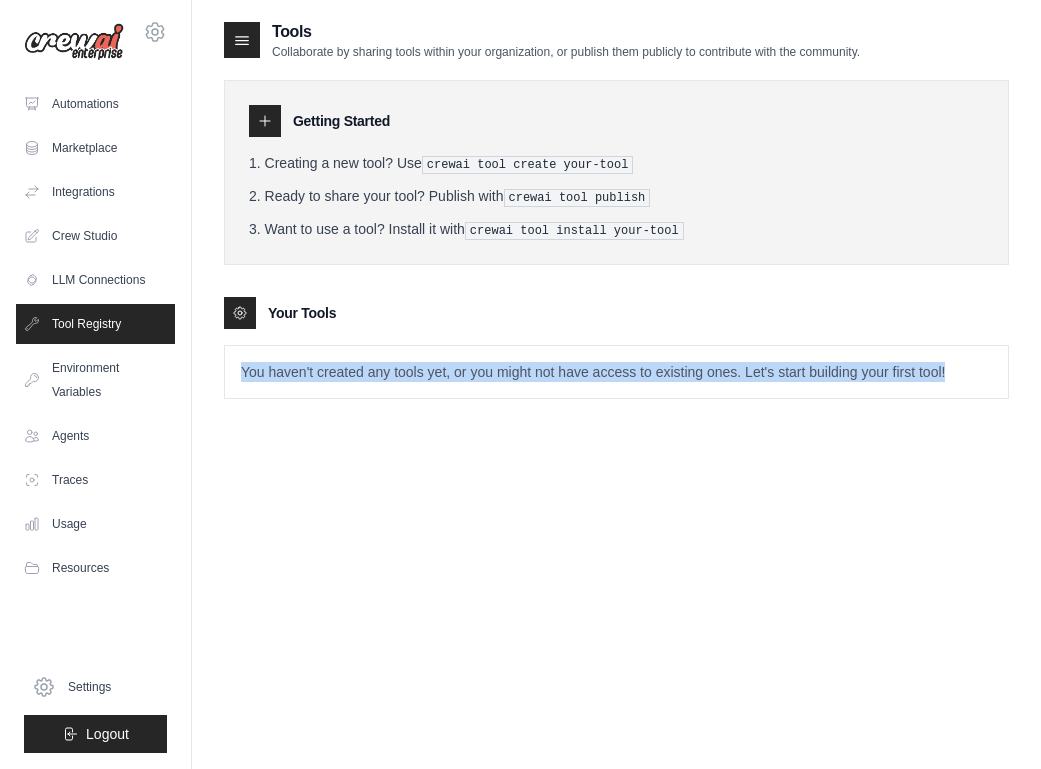 click on "You haven't created any tools yet, or you might not have access to
existing ones. Let's start building your first tool!" at bounding box center (616, 372) 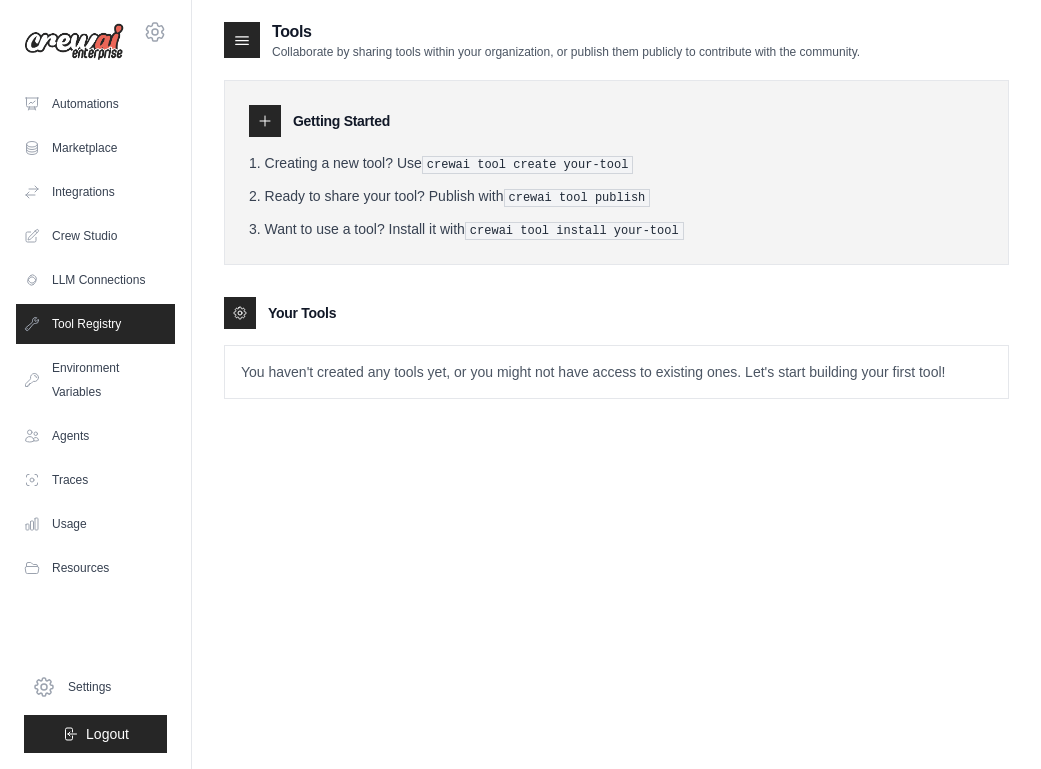 click 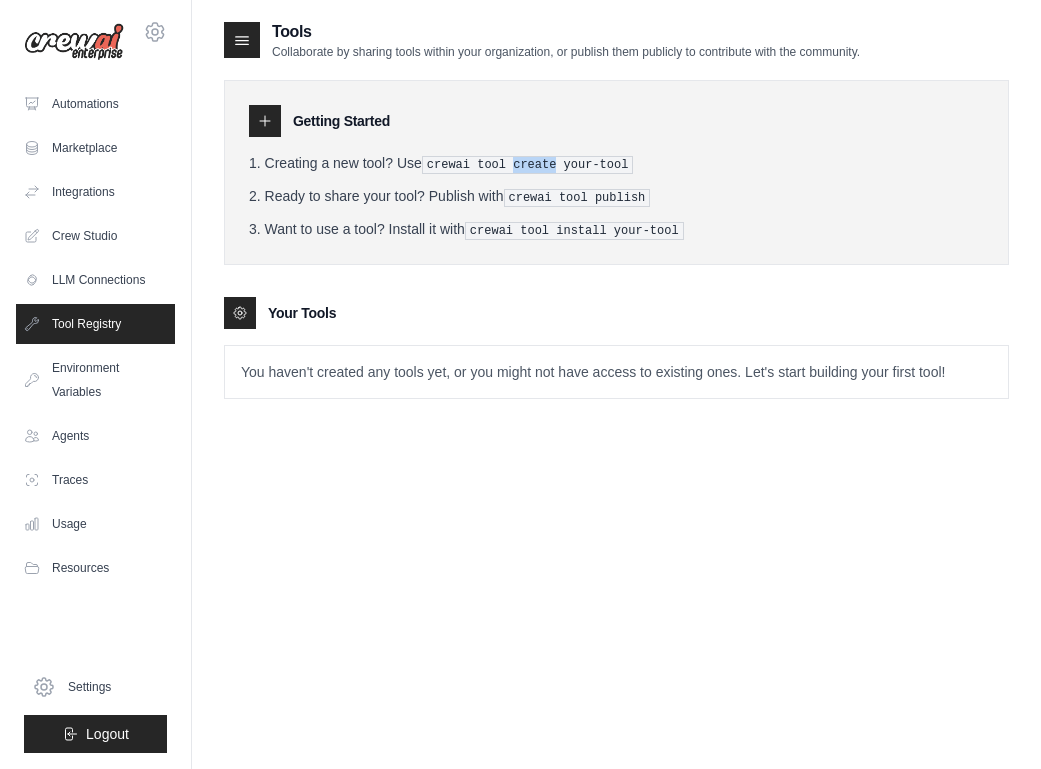 drag, startPoint x: 544, startPoint y: 167, endPoint x: 532, endPoint y: 167, distance: 12 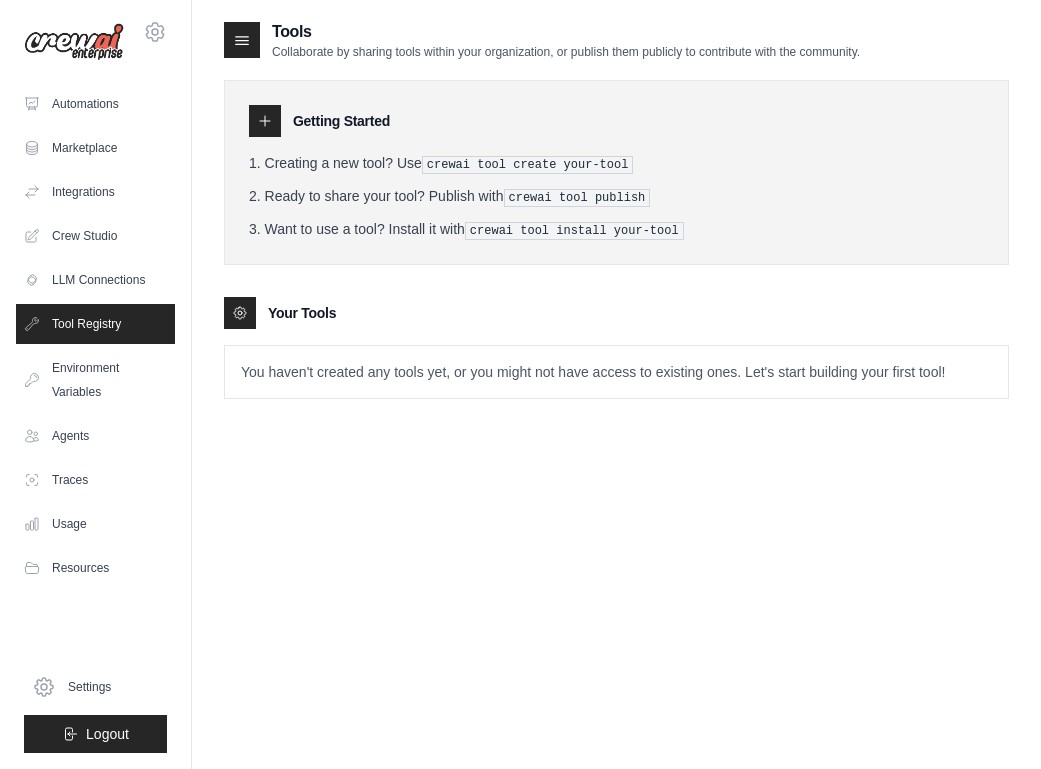 click on "Creating a new tool? Use
crewai tool create your-tool
Ready to share your tool? Publish with
crewai tool publish
Want to use a tool? Install it with
crewai tool install your-tool" at bounding box center [616, 196] 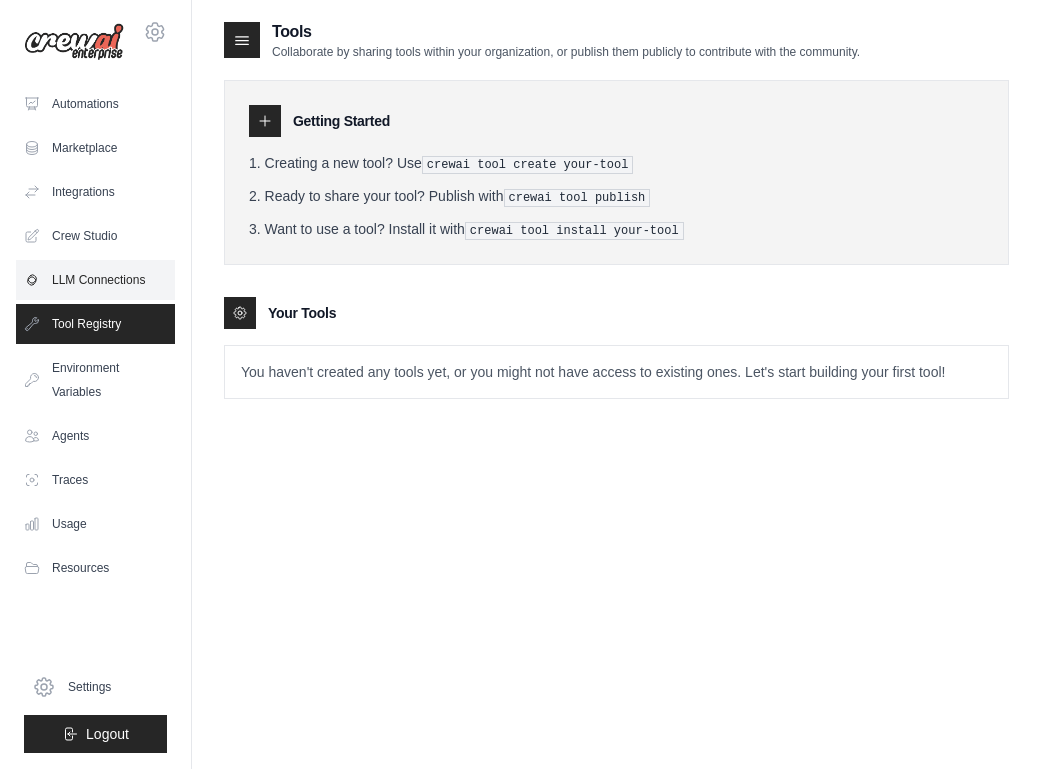 click on "LLM Connections" at bounding box center [95, 280] 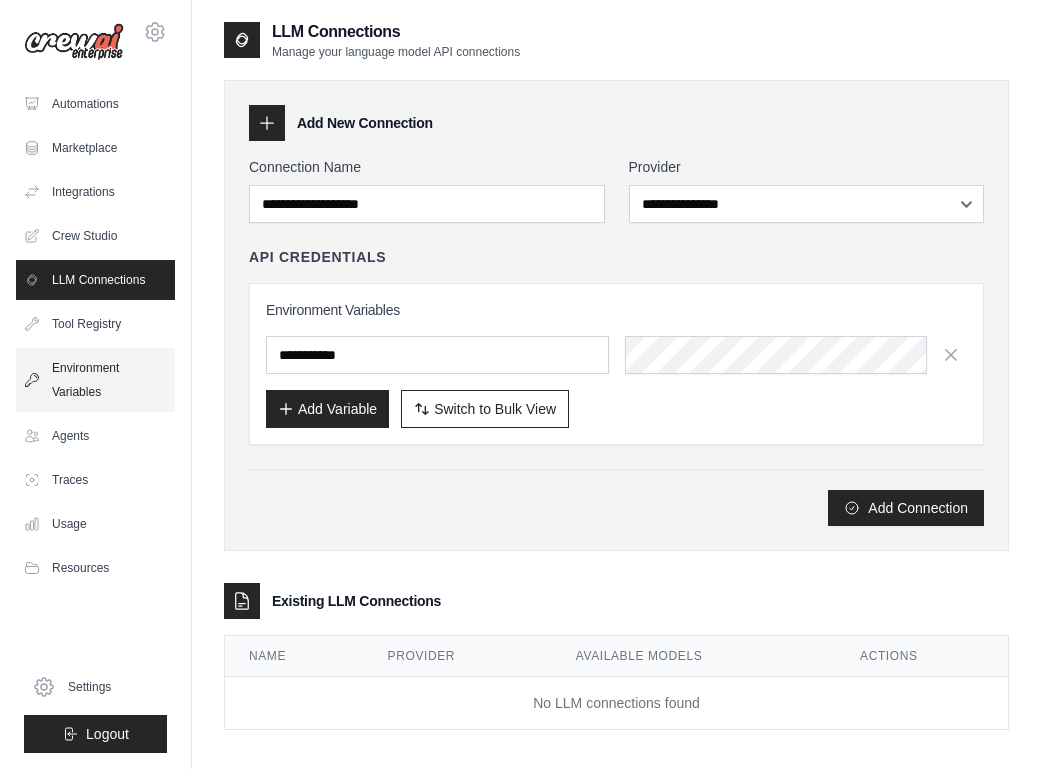 click on "Environment Variables" at bounding box center [95, 380] 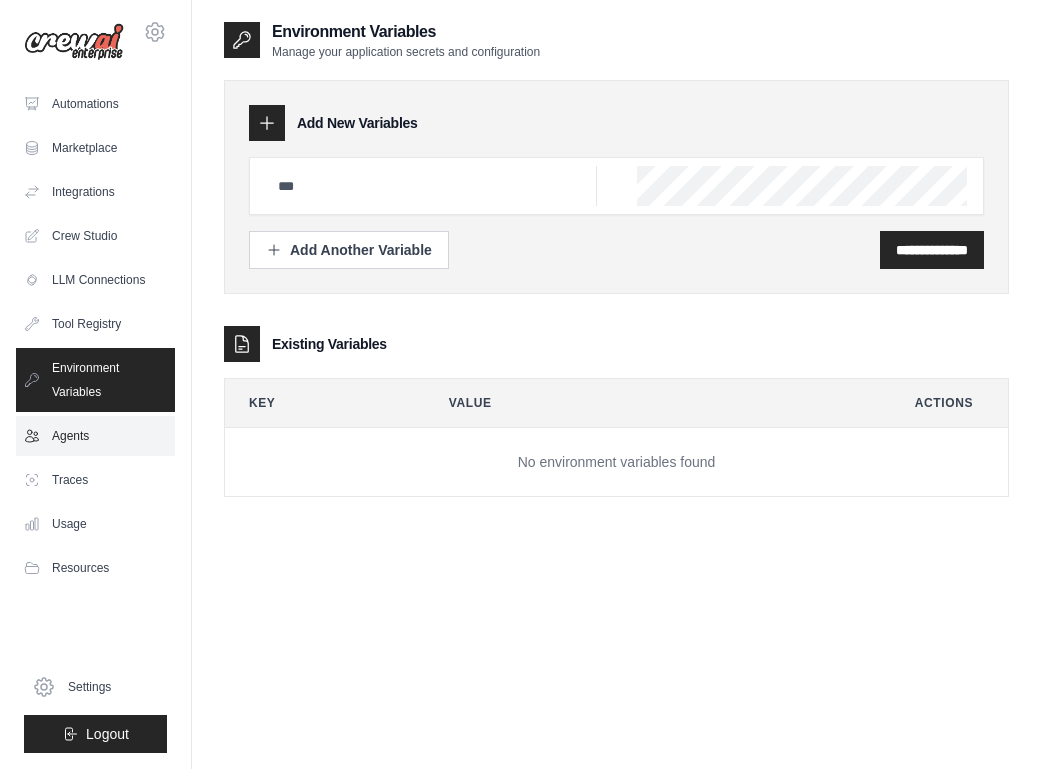 click on "Agents" at bounding box center [95, 436] 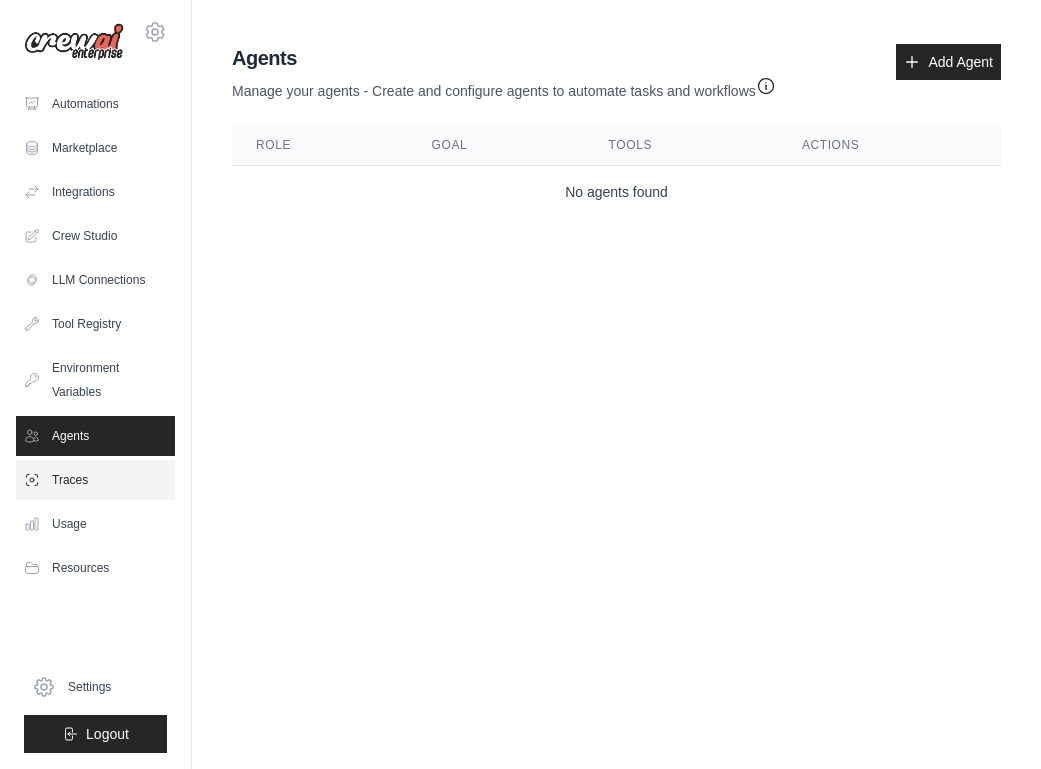 click on "Traces" at bounding box center (95, 480) 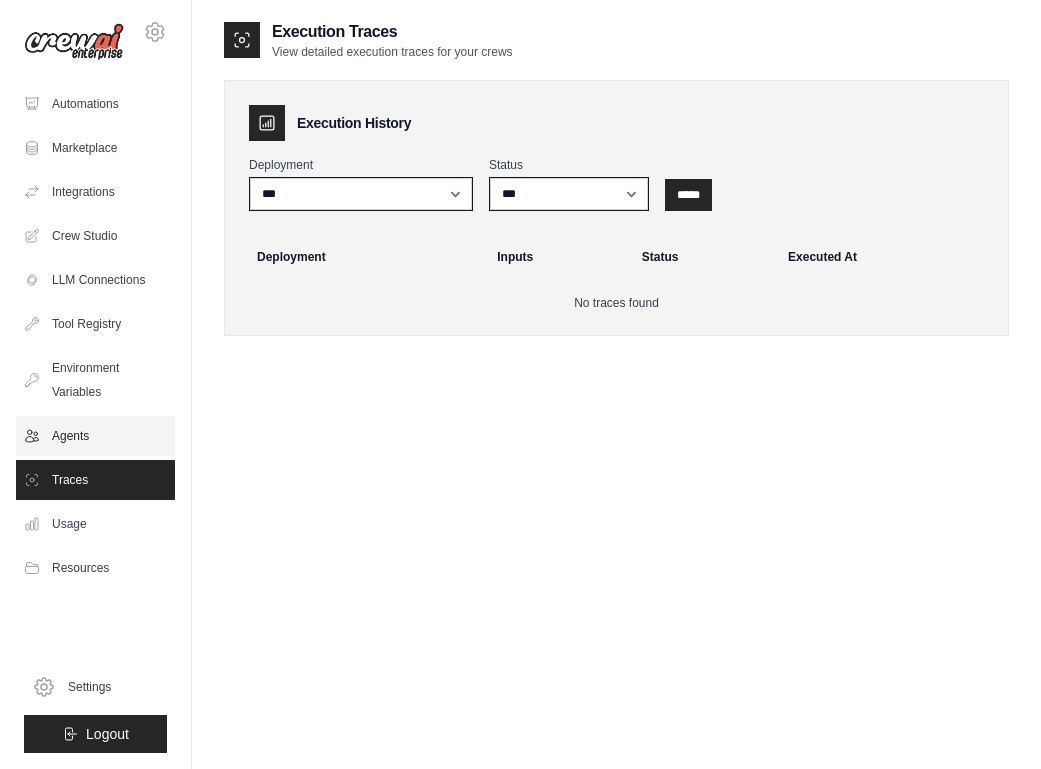click on "Agents" at bounding box center [95, 436] 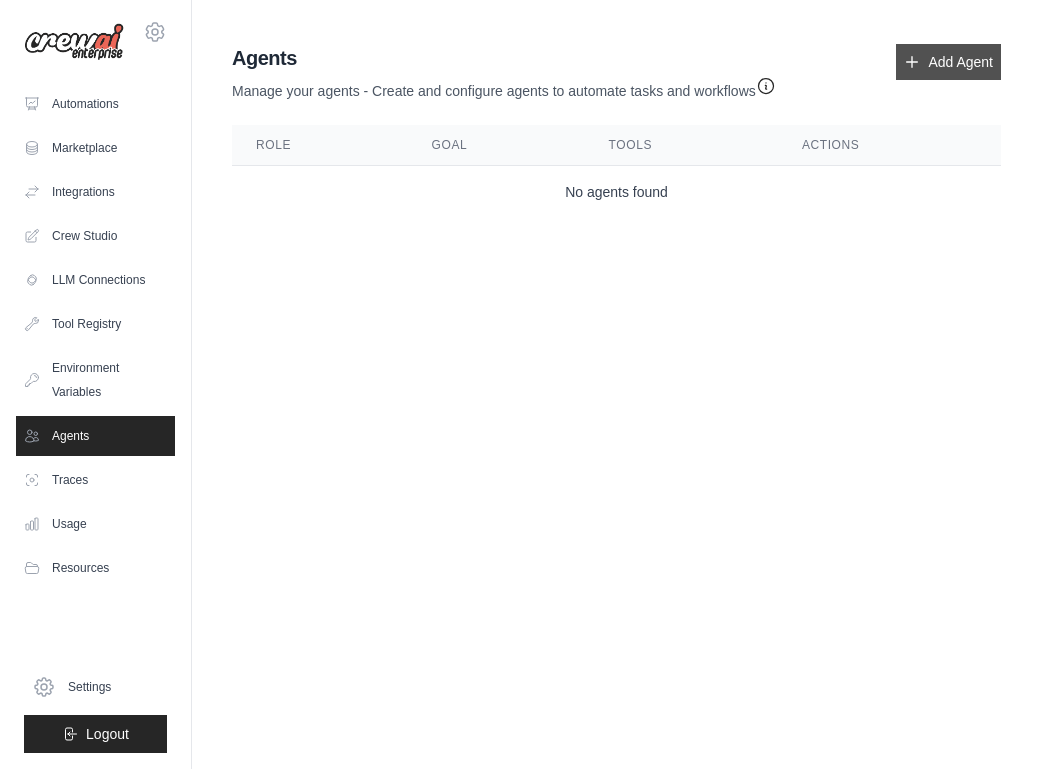 click on "Add Agent" at bounding box center (948, 62) 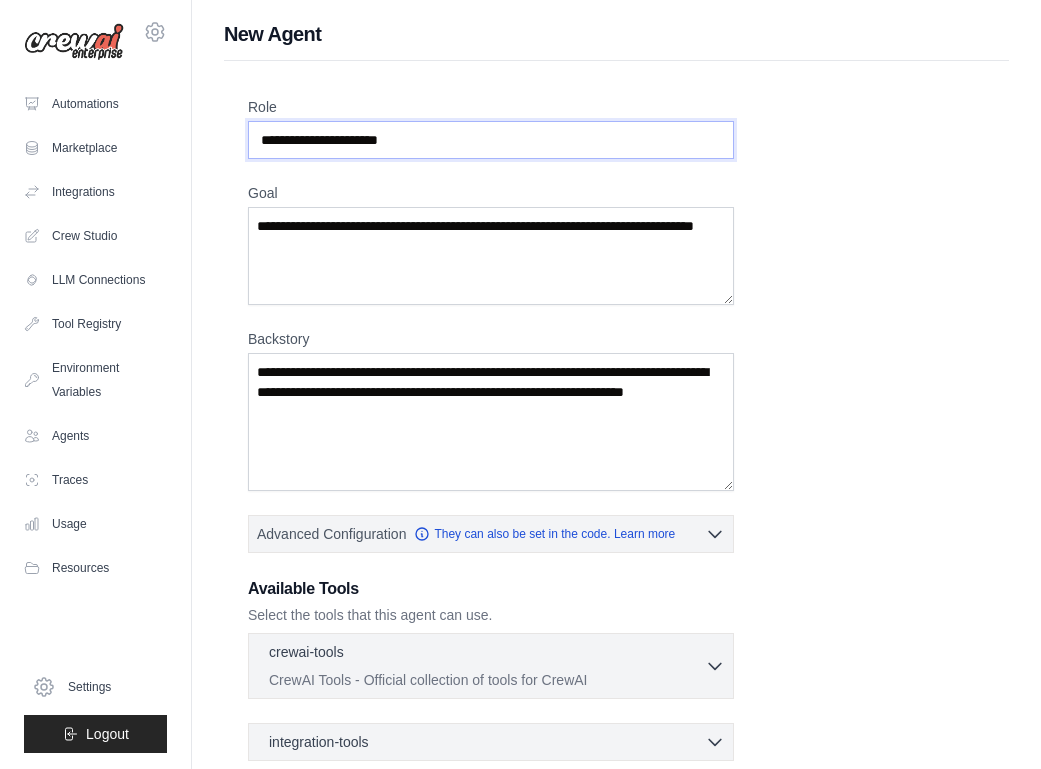 click on "Role" at bounding box center [491, 140] 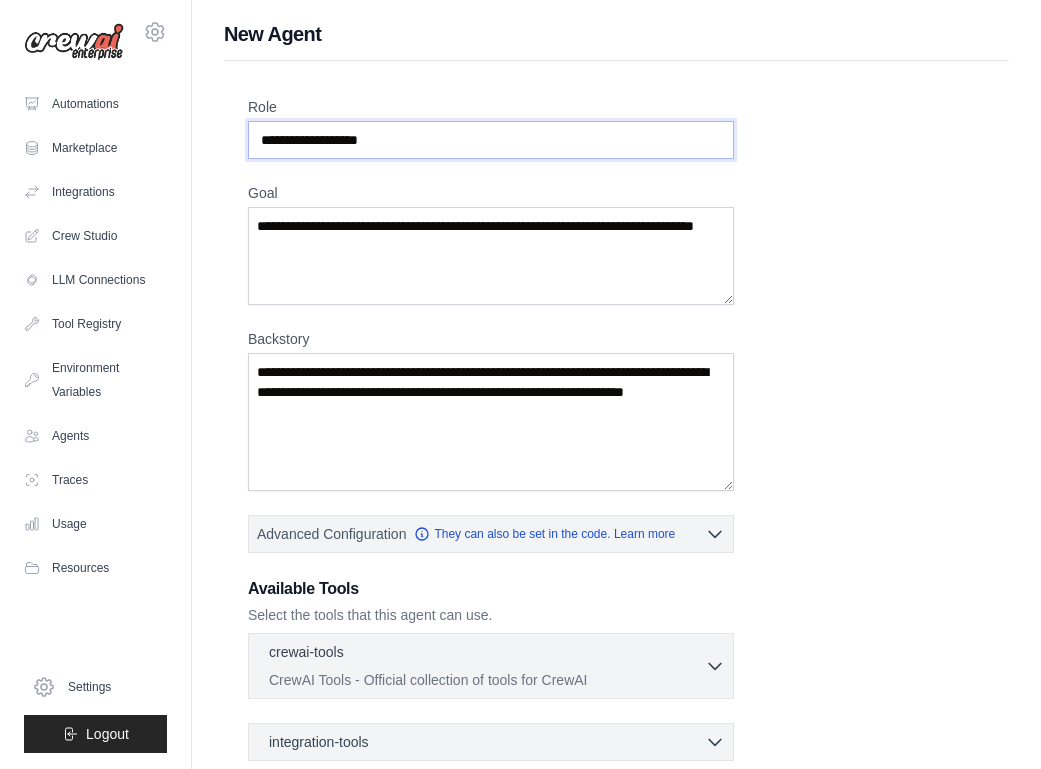 type on "**********" 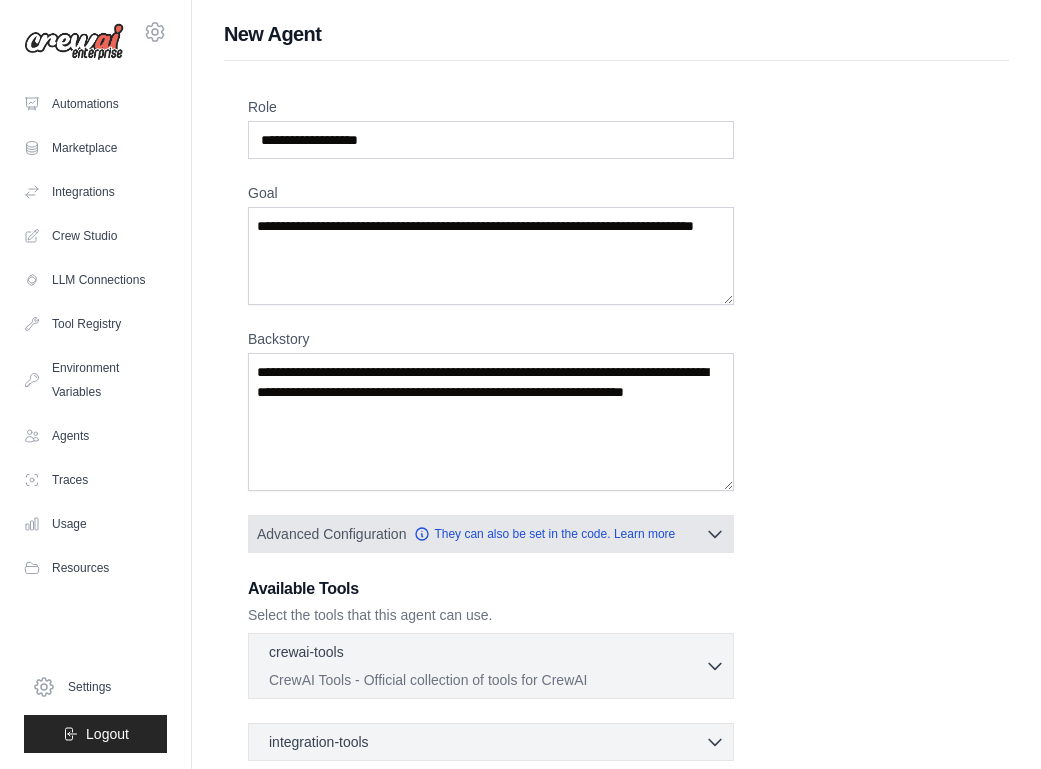 click 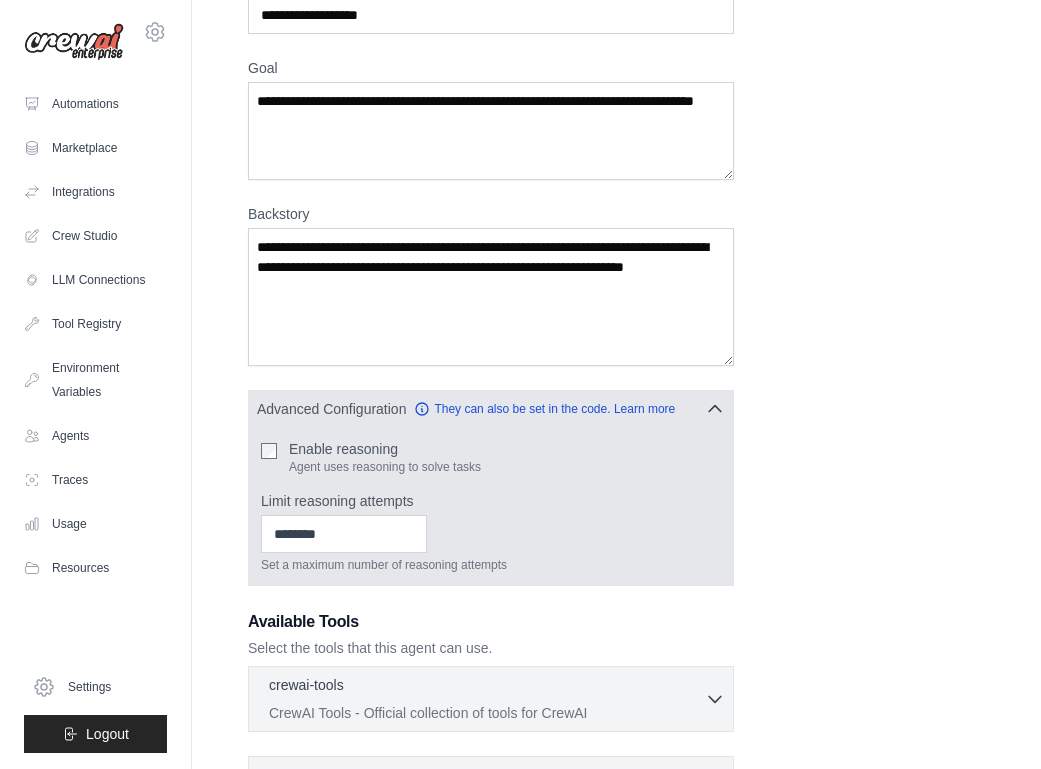 scroll, scrollTop: 129, scrollLeft: 0, axis: vertical 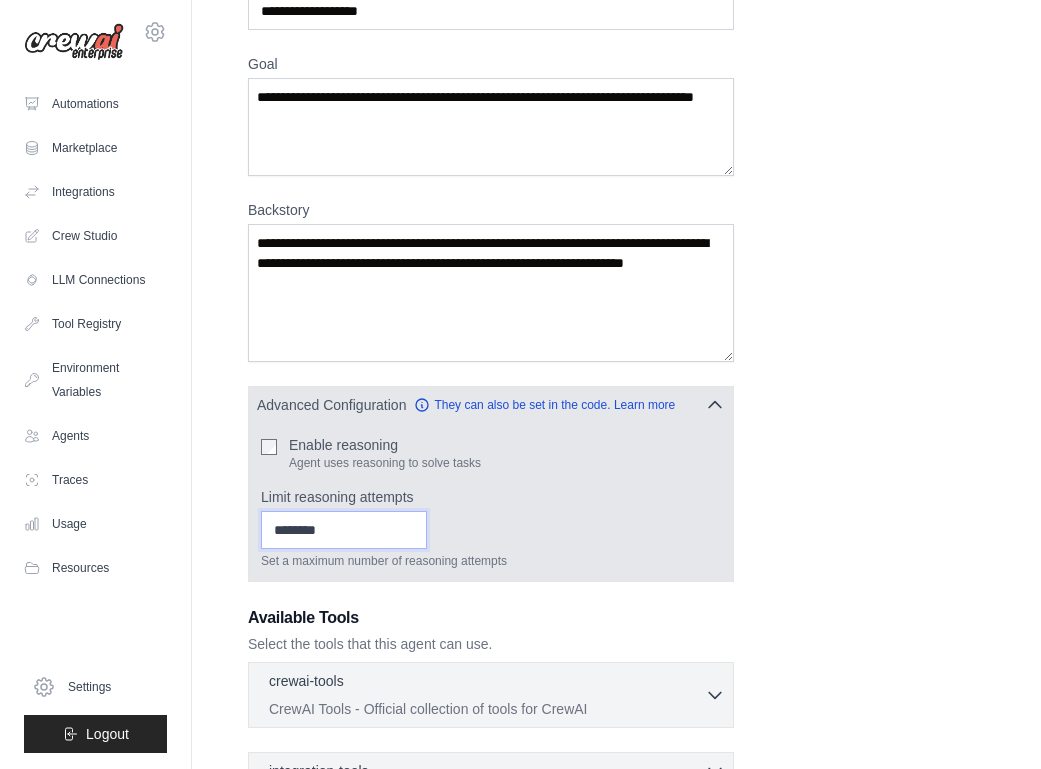 click on "*" at bounding box center (344, 530) 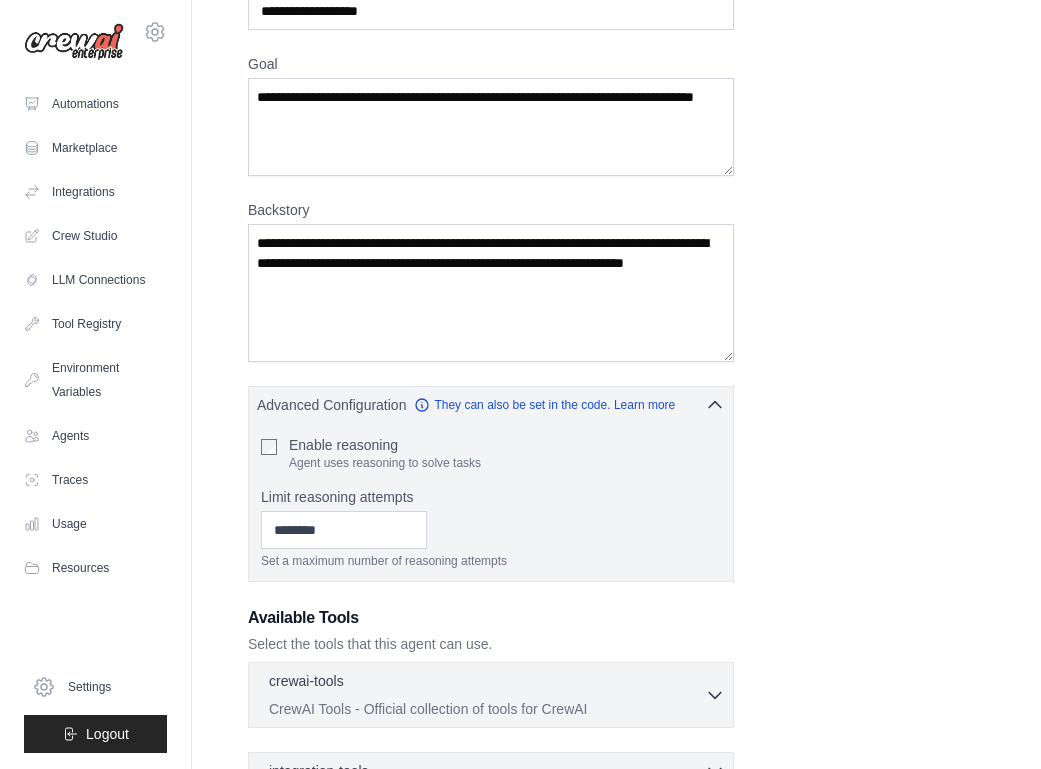 click on "**********" at bounding box center [616, 445] 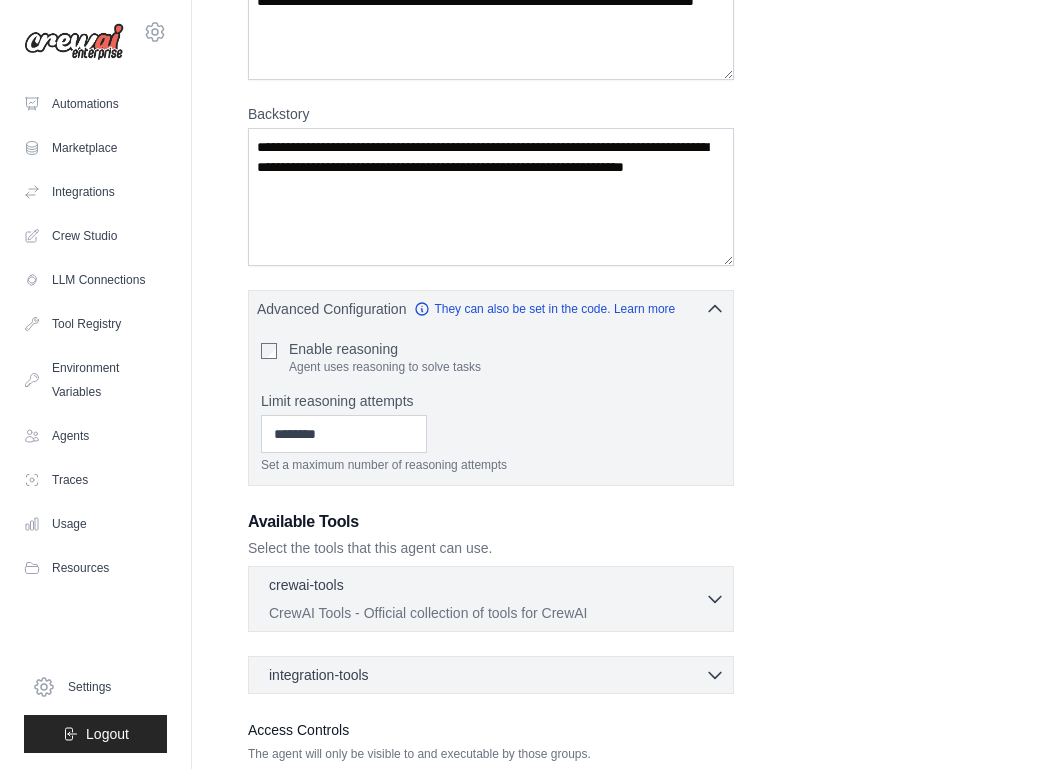 scroll, scrollTop: 302, scrollLeft: 0, axis: vertical 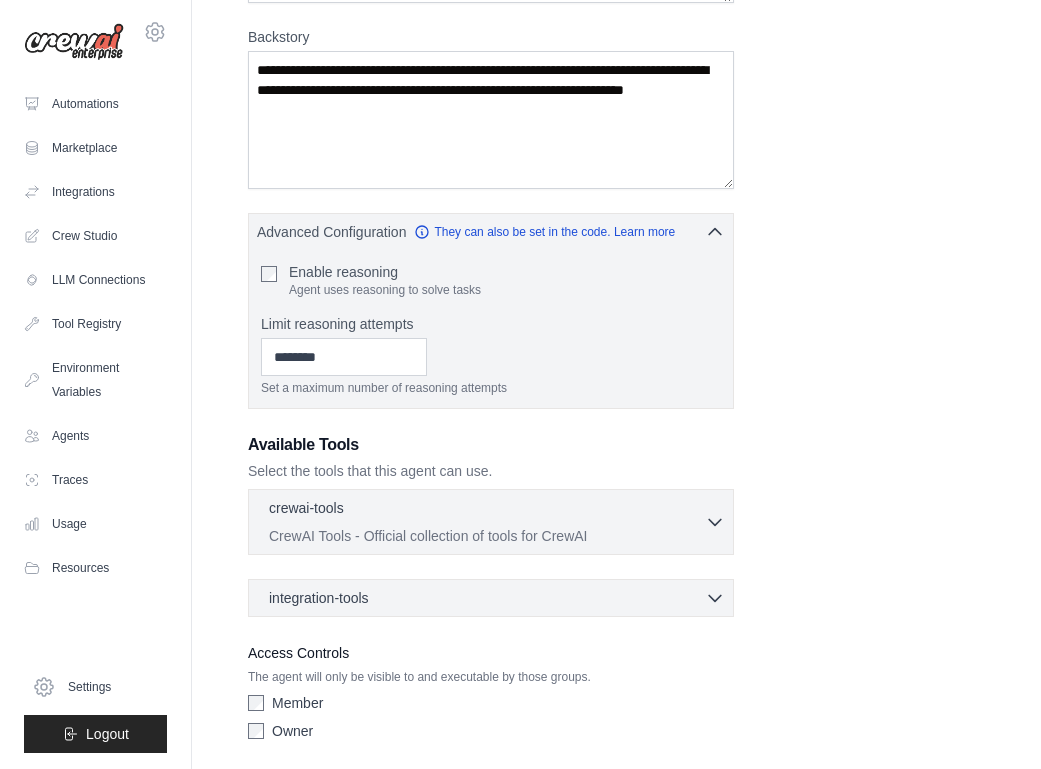 click on "crewai-tools
0 selected
CrewAI Tools - Official collection of tools for CrewAI" at bounding box center (487, 522) 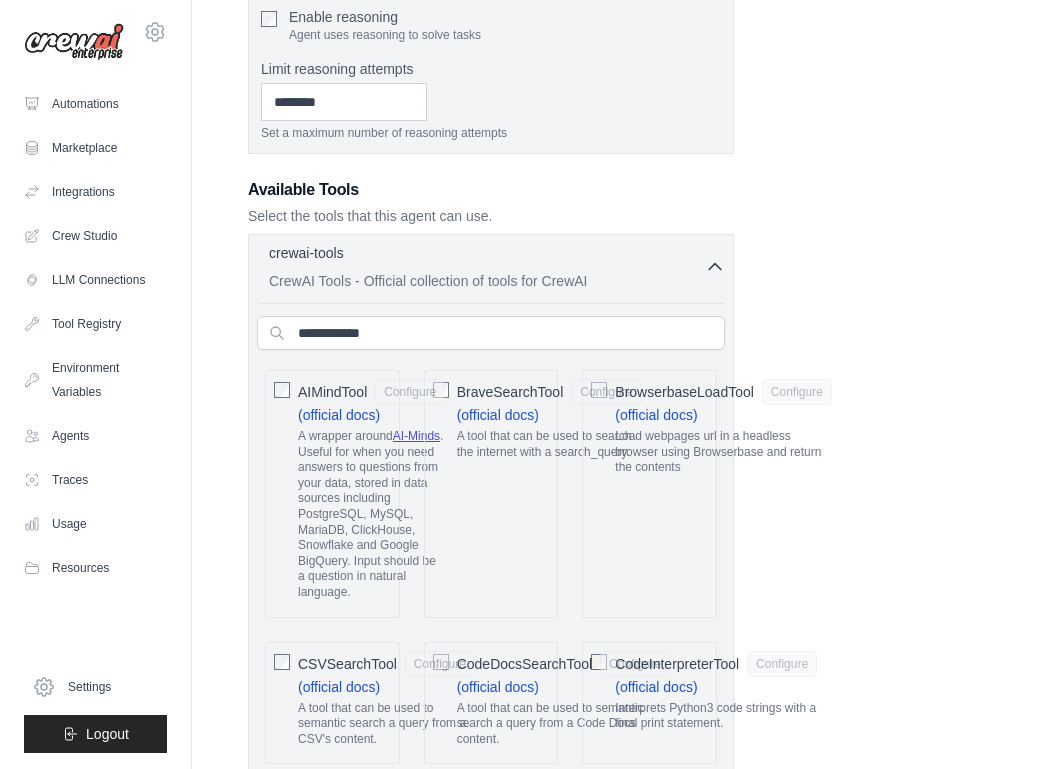 scroll, scrollTop: 560, scrollLeft: 0, axis: vertical 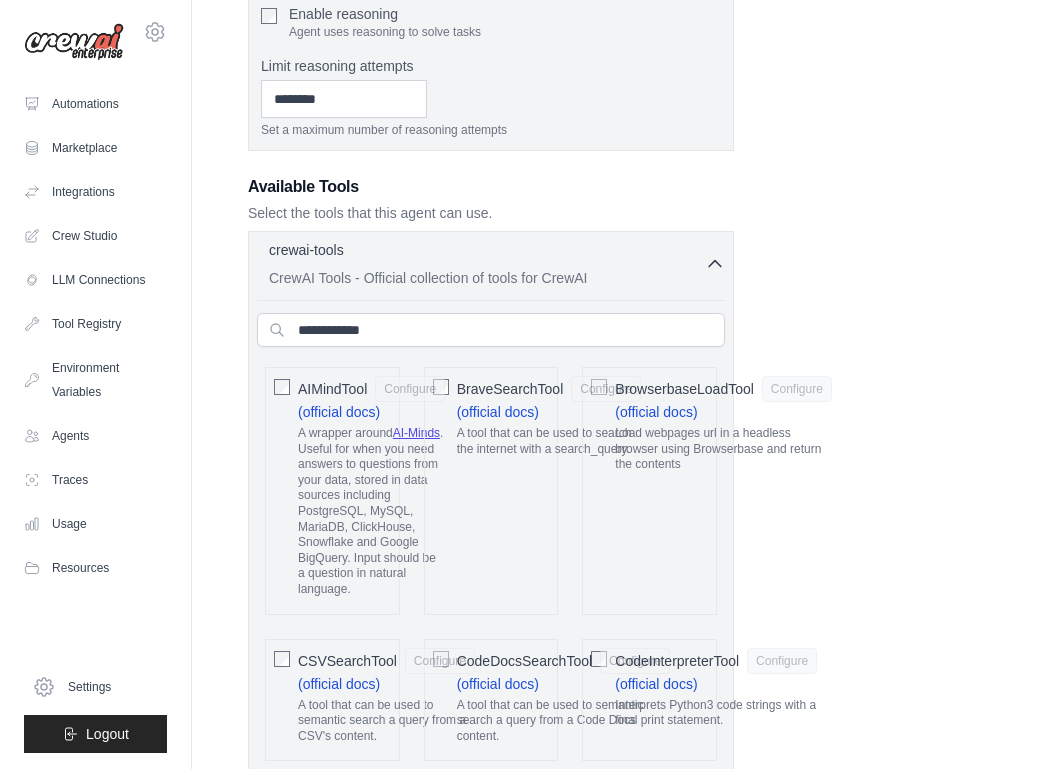 click on "BraveSearchTool" at bounding box center (510, 389) 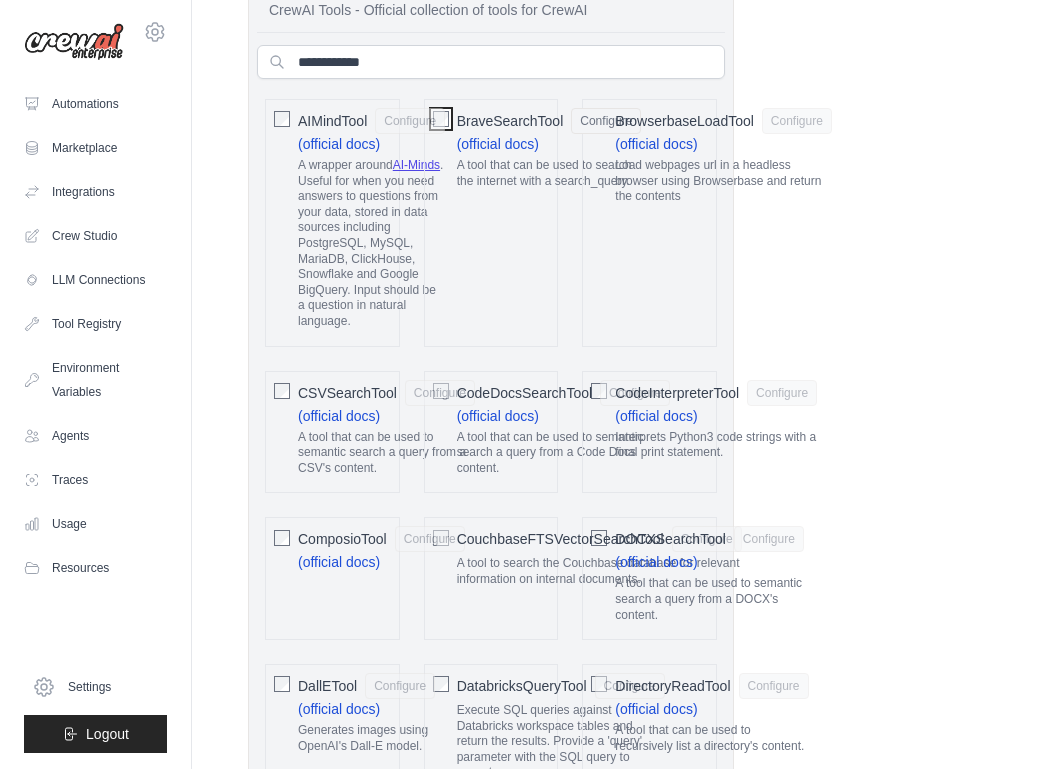 scroll, scrollTop: 831, scrollLeft: 0, axis: vertical 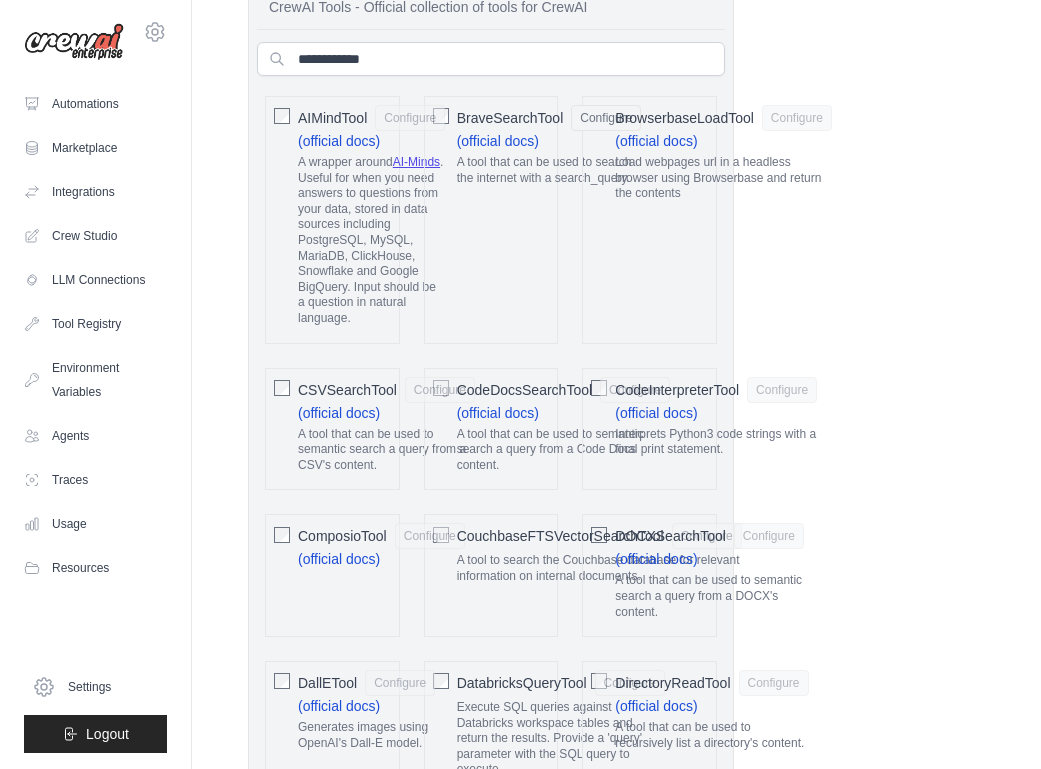 click on "CodeDocsSearchTool" at bounding box center (524, 390) 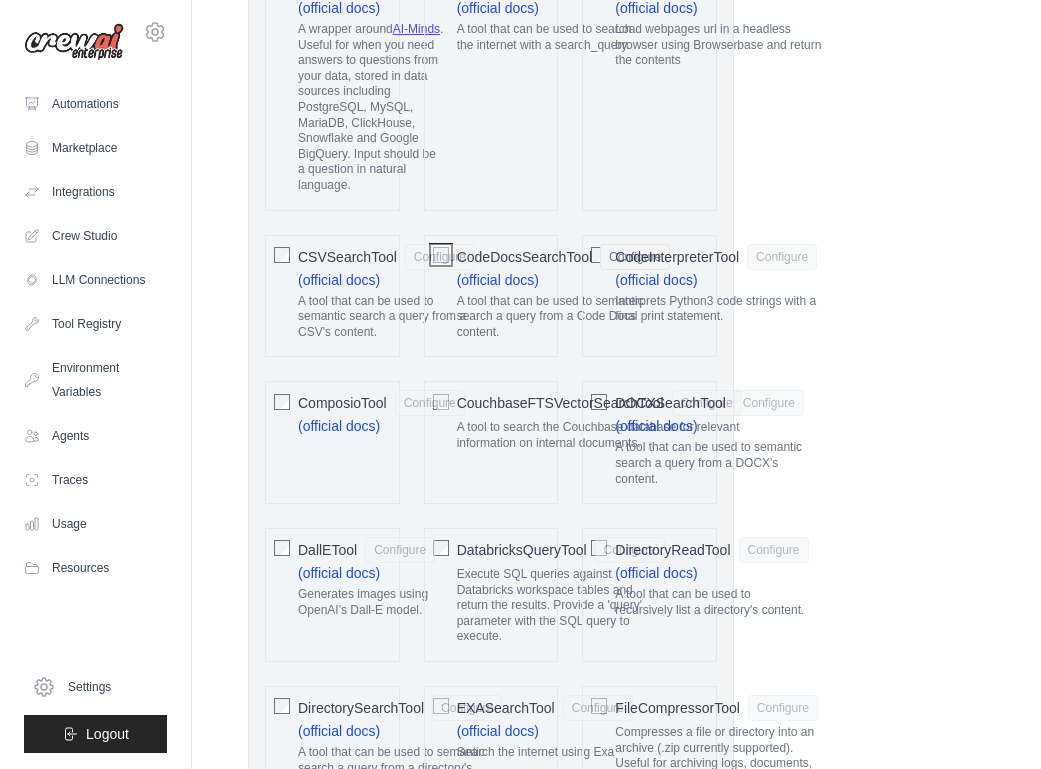 scroll, scrollTop: 965, scrollLeft: 0, axis: vertical 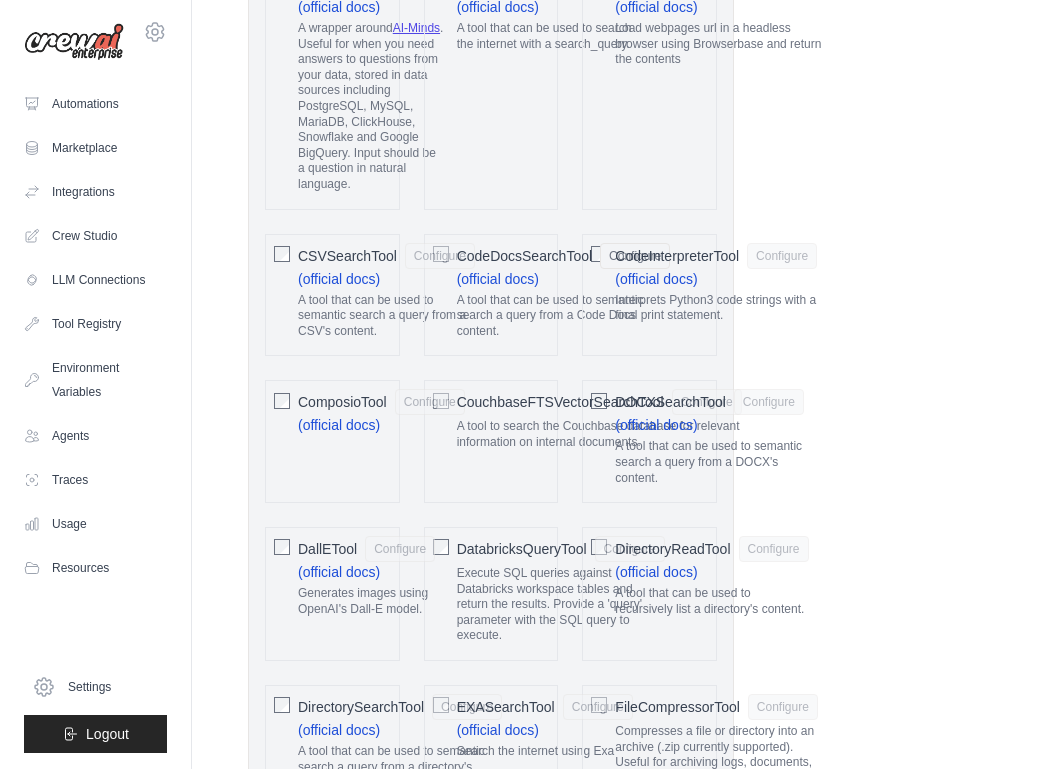 click on "CodeInterpreterTool
Configure
(official docs)
Interprets Python3 code strings with a final print statement." at bounding box center [649, 295] 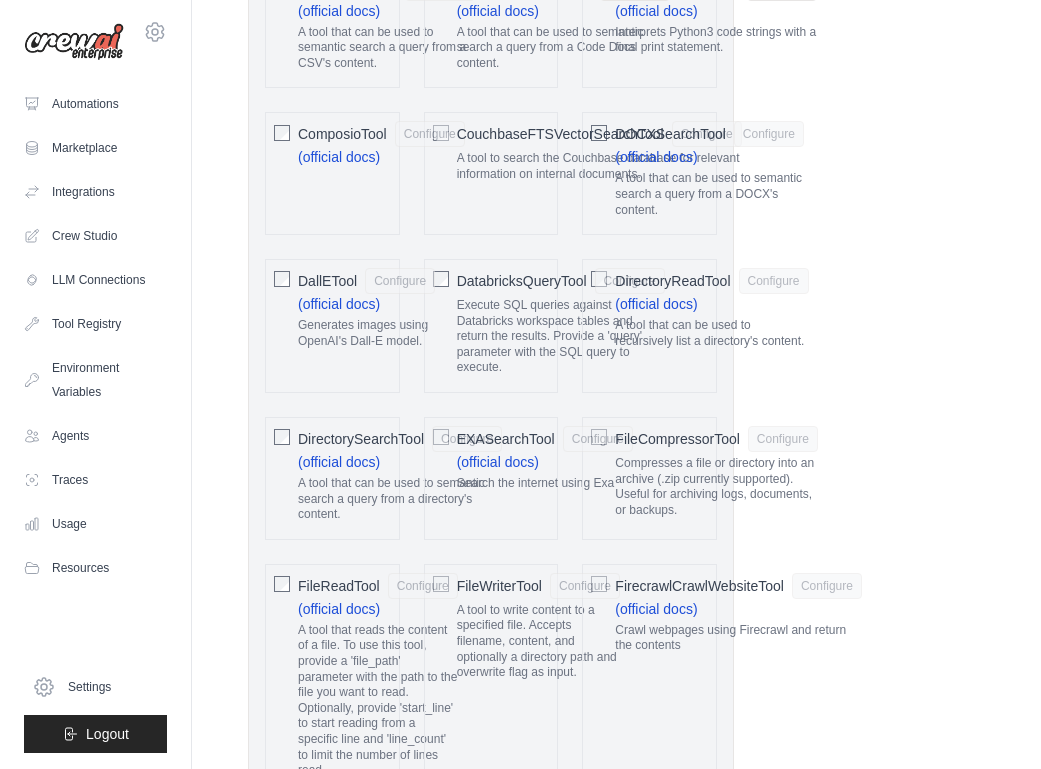 scroll, scrollTop: 1234, scrollLeft: 0, axis: vertical 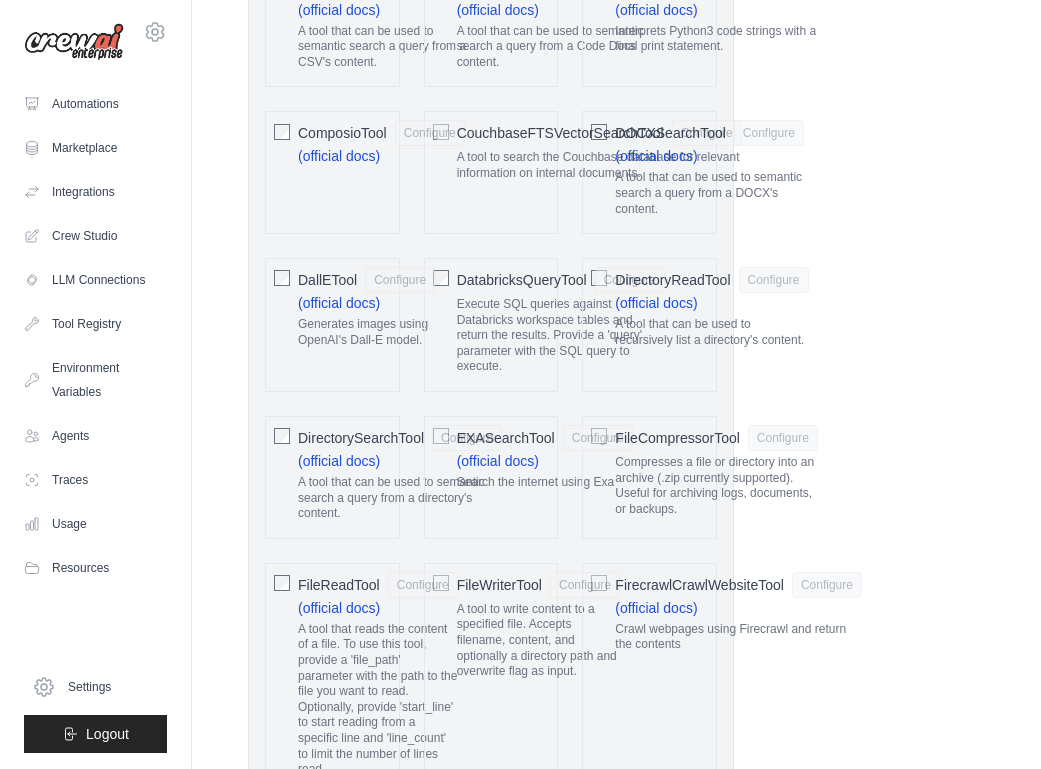 click on "DirectorySearchTool
Configure
(official docs)
A tool that can be used to semantic search a query from a directory's content." 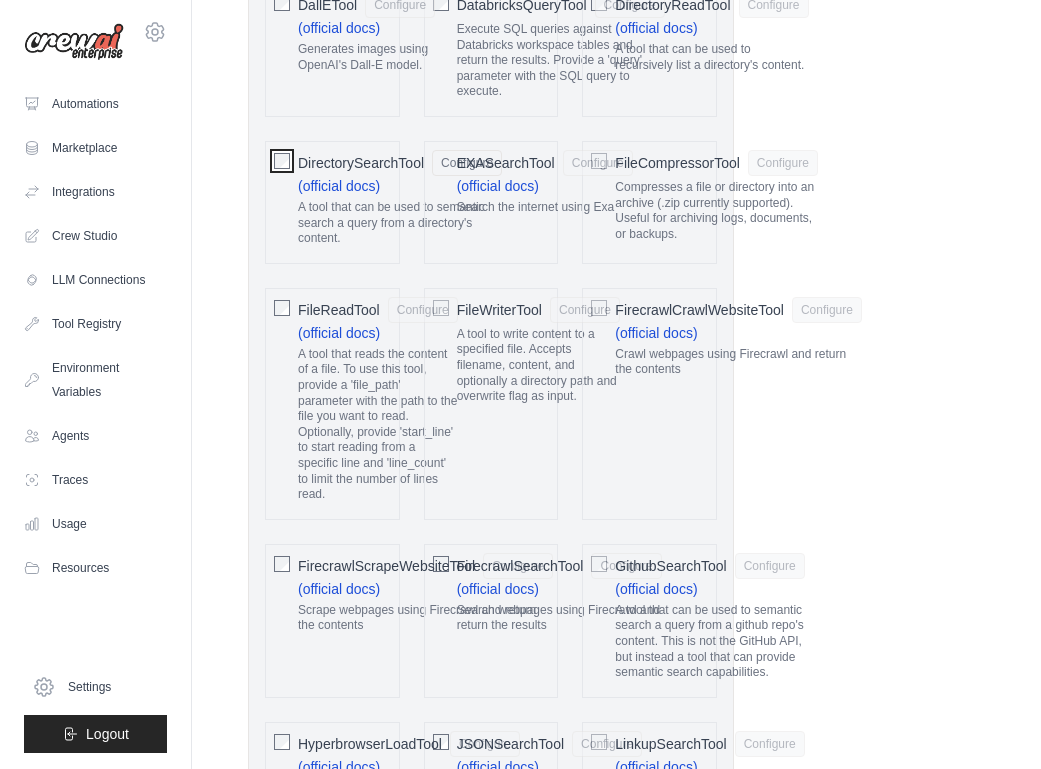 scroll, scrollTop: 1512, scrollLeft: 0, axis: vertical 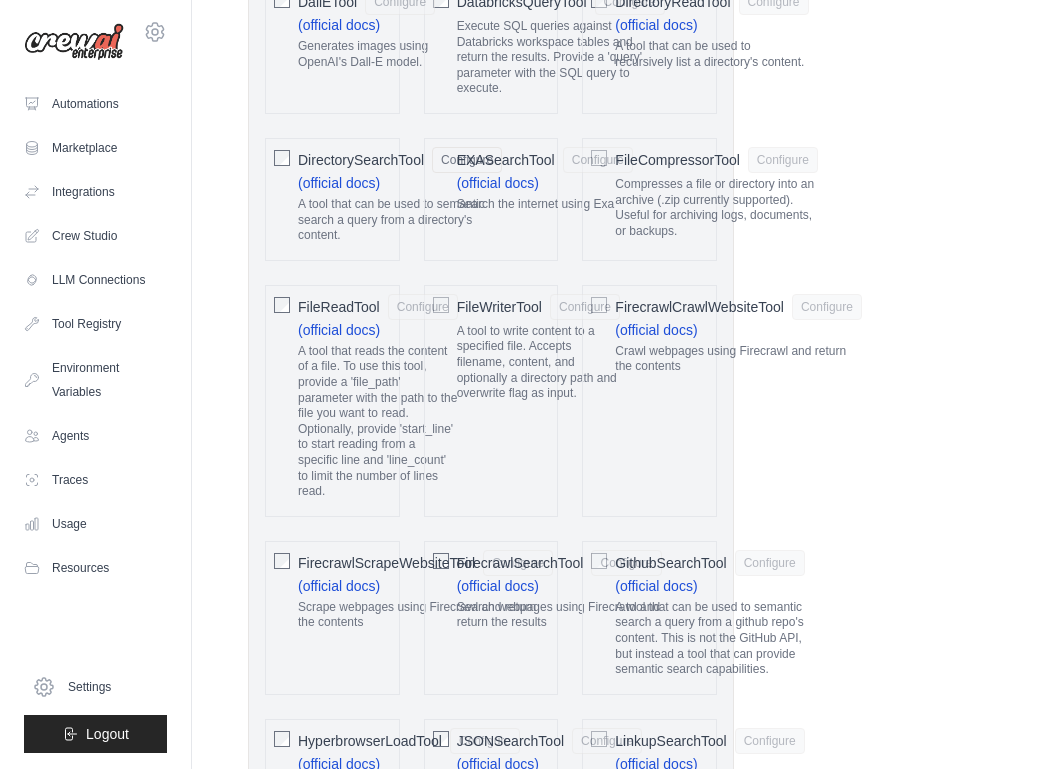 click on "A tool that reads the content of a file. To use this tool, provide a 'file_path' parameter with the path to the file you want to read. Optionally, provide 'start_line' to start reading from a specific line and 'line_count' to limit the number of lines read." 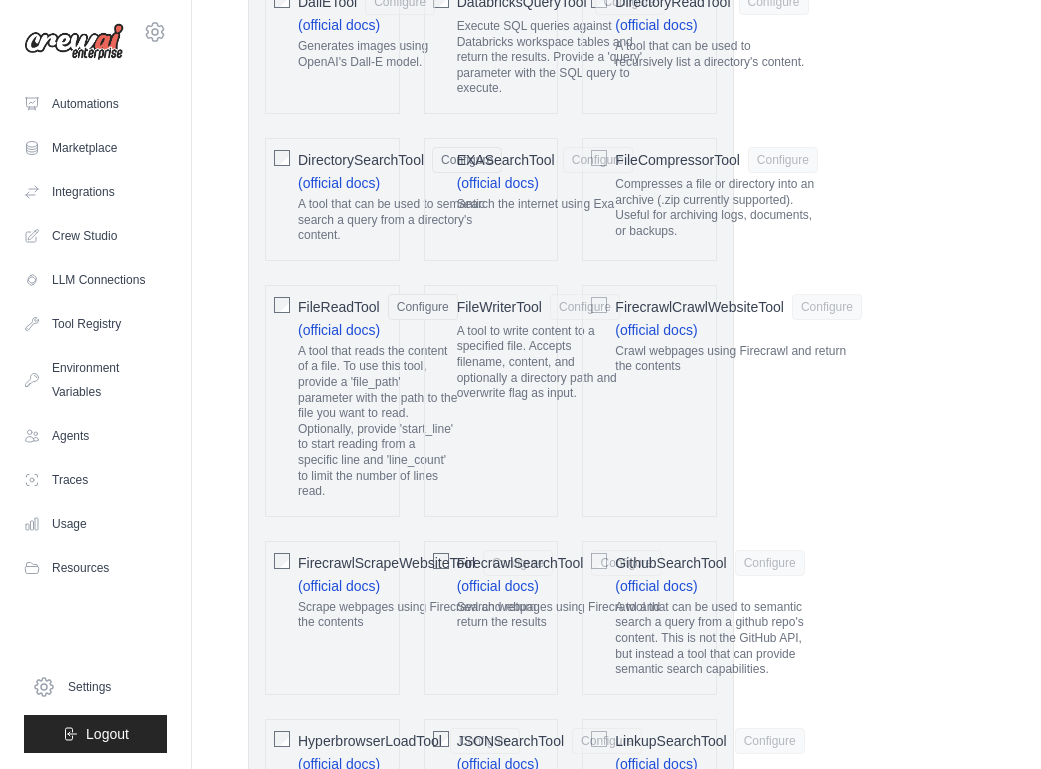 click on "FileWriterTool
Configure
A tool to write content to a specified file. Accepts filename, content, and optionally a directory path and overwrite flag as input." 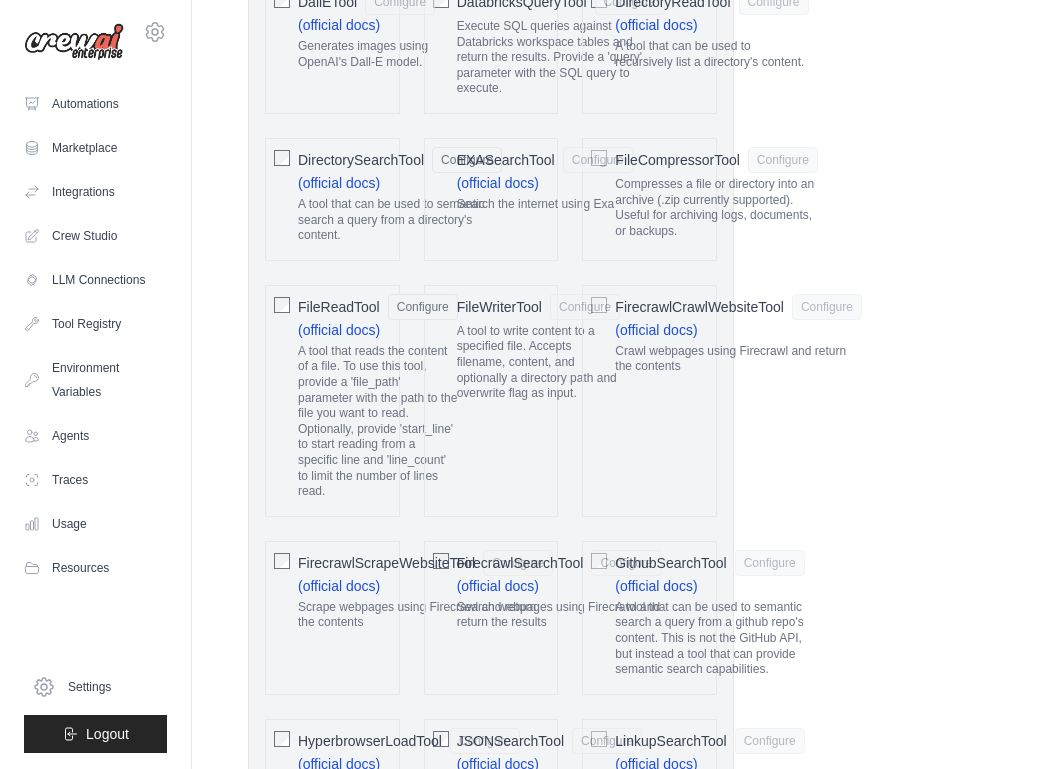 click on "FileWriterTool
Configure
A tool to write content to a specified file. Accepts filename, content, and optionally a directory path and overwrite flag as input." 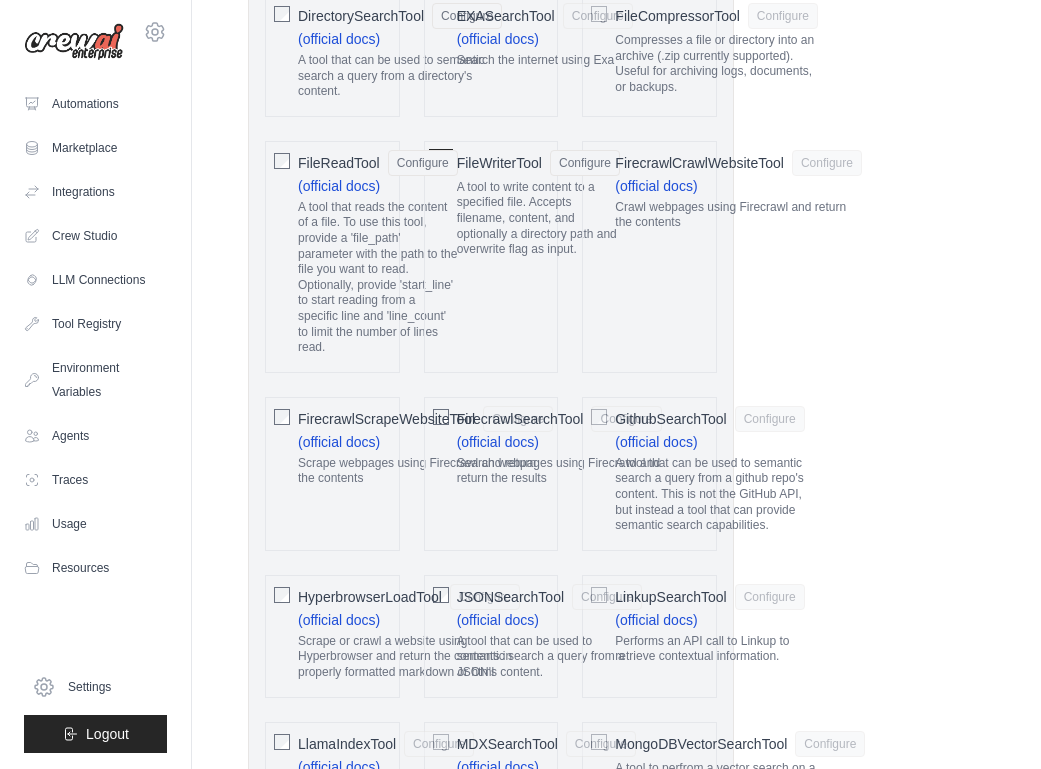 scroll, scrollTop: 1668, scrollLeft: 0, axis: vertical 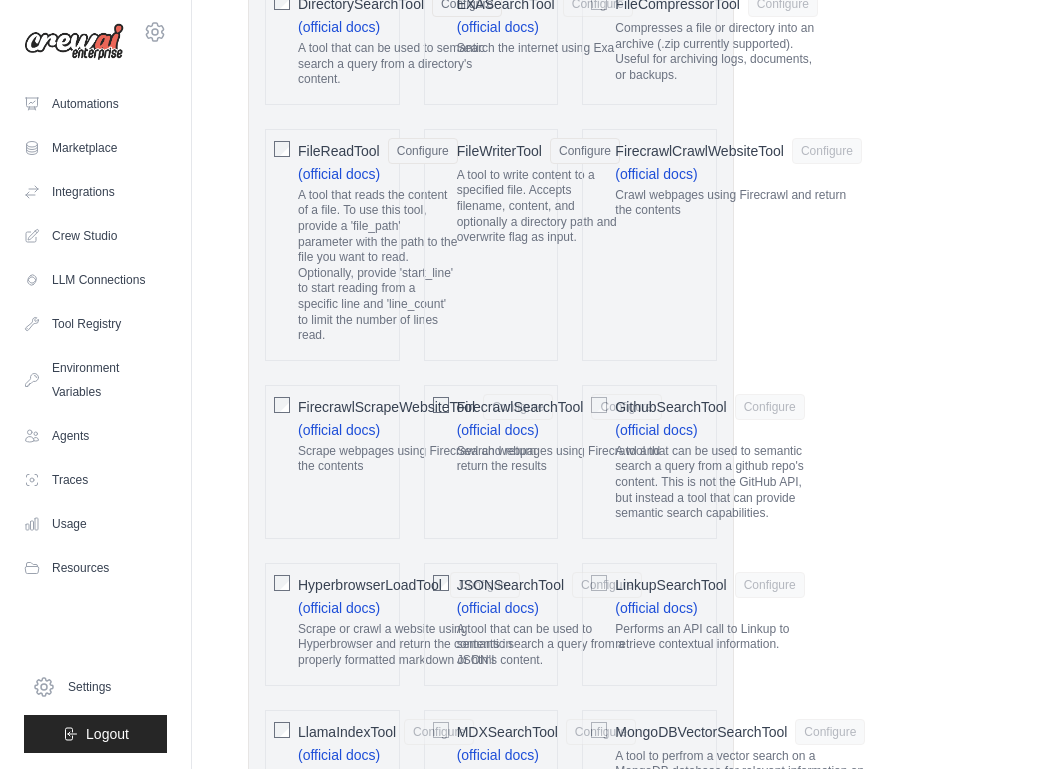 click on "A tool that can be used to semantic search a query from a github repo's content. This is not the GitHub API, but instead a tool that can provide semantic search capabilities." 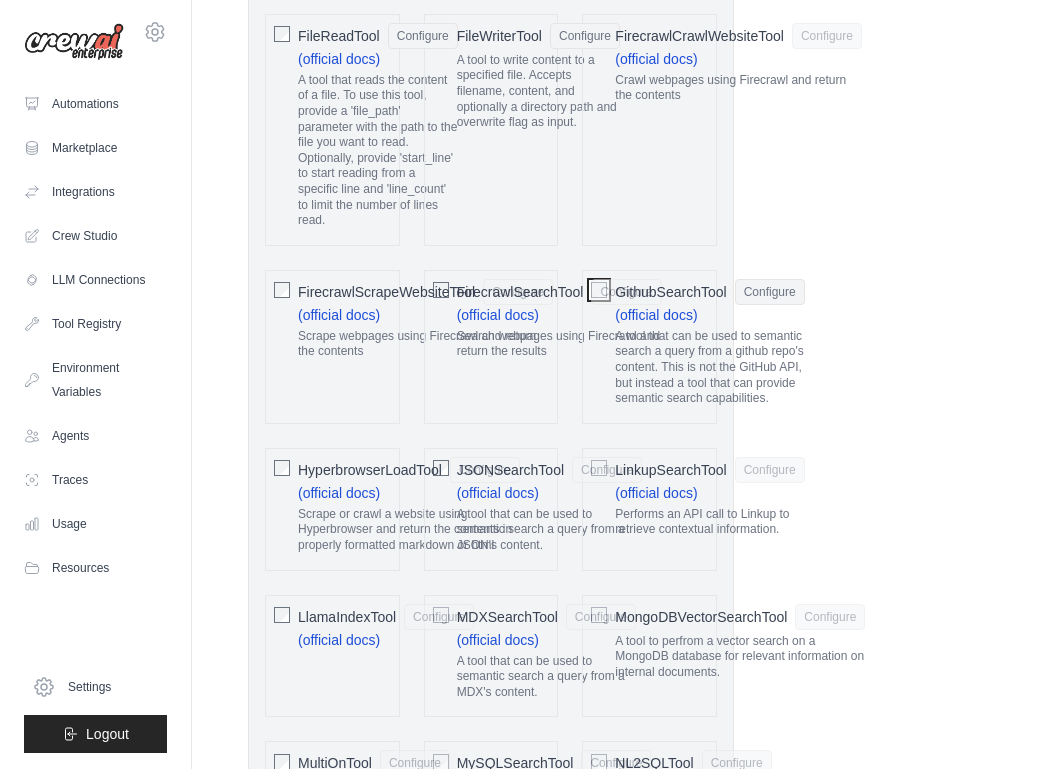 scroll, scrollTop: 1795, scrollLeft: 0, axis: vertical 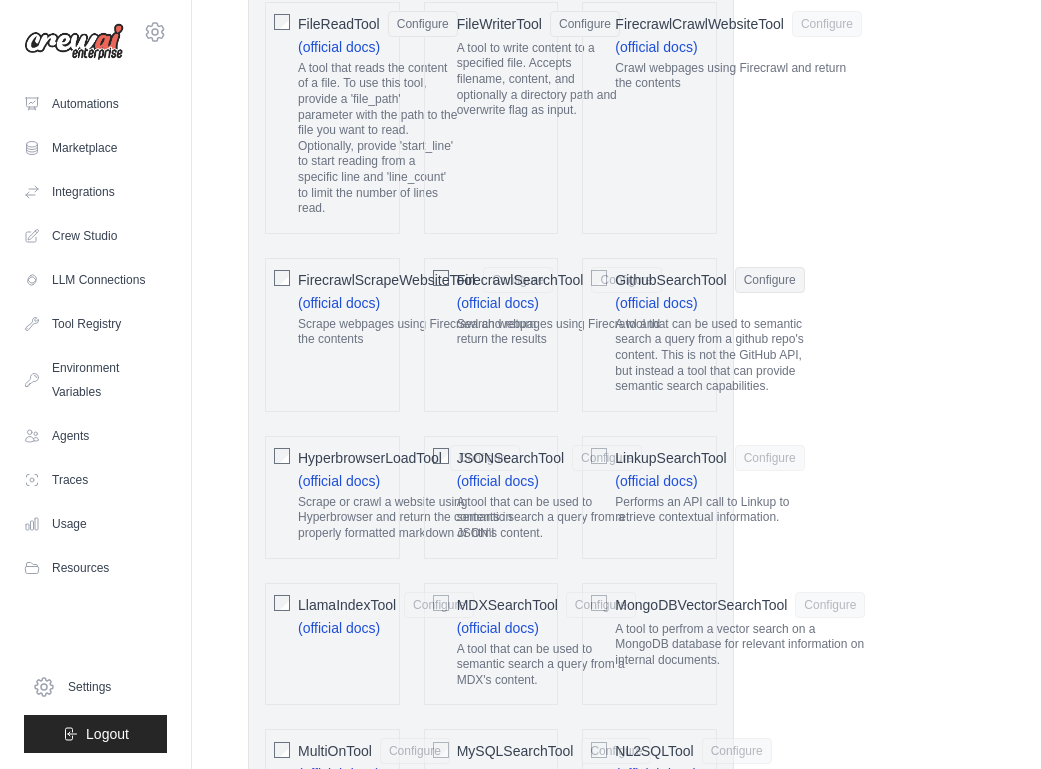 click on "A tool that can be used to semantic search a query from a JSON's content." 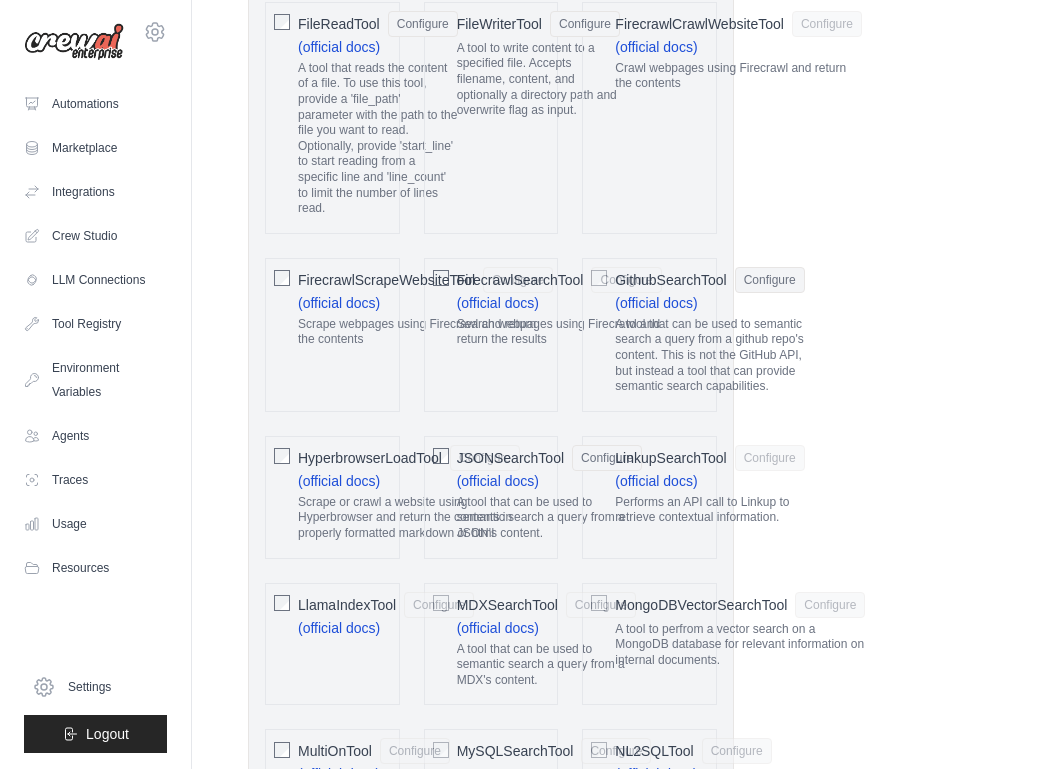 click on "FirecrawlScrapeWebsiteTool
Configure
(official docs)
Scrape webpages using Firecrawl and return the contents" 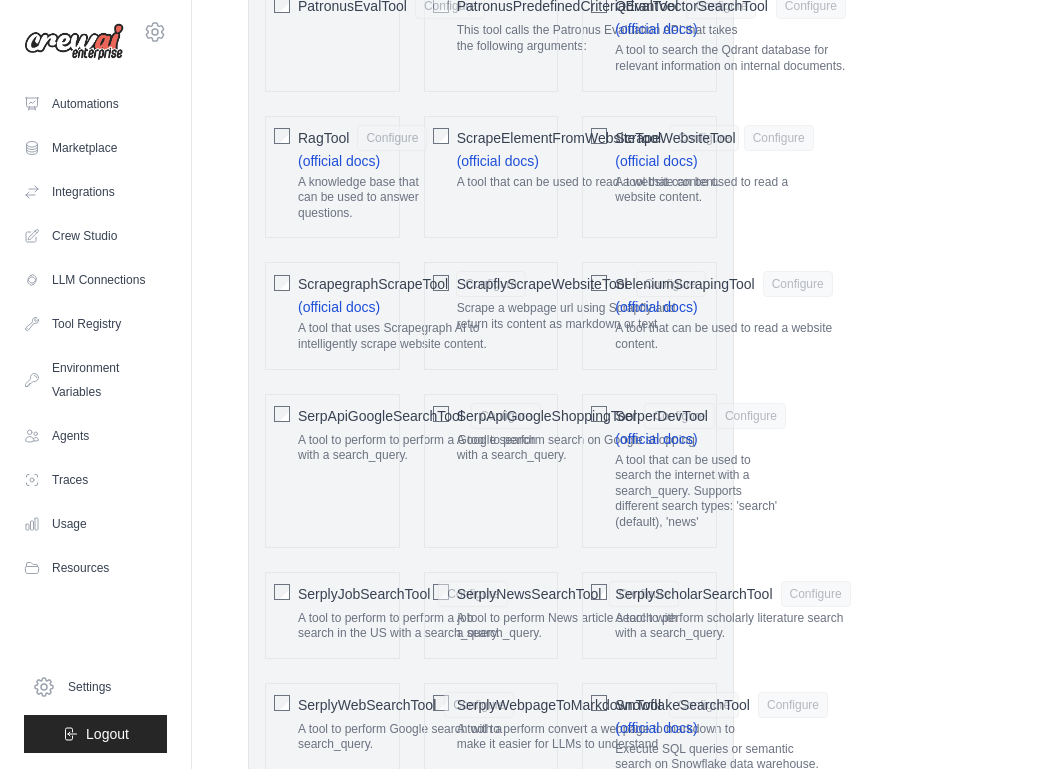 scroll, scrollTop: 3014, scrollLeft: 0, axis: vertical 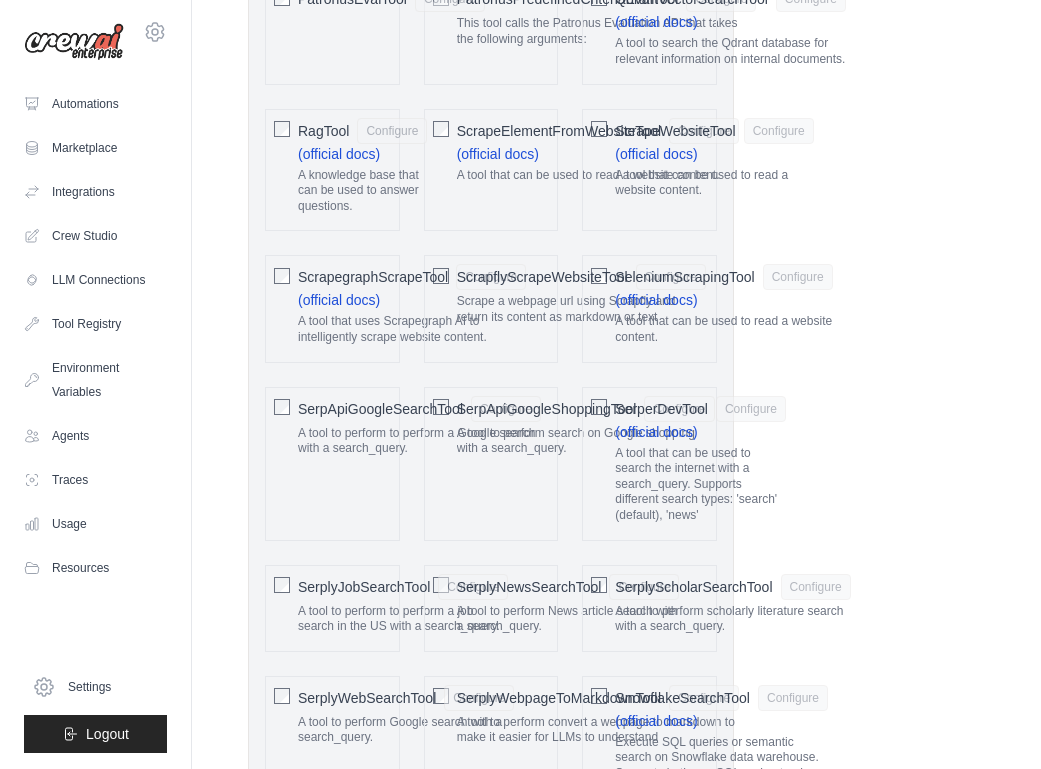 click on "SerpApiGoogleSearchTool
Configure
A tool to perform to perform a Google search with a search_query." 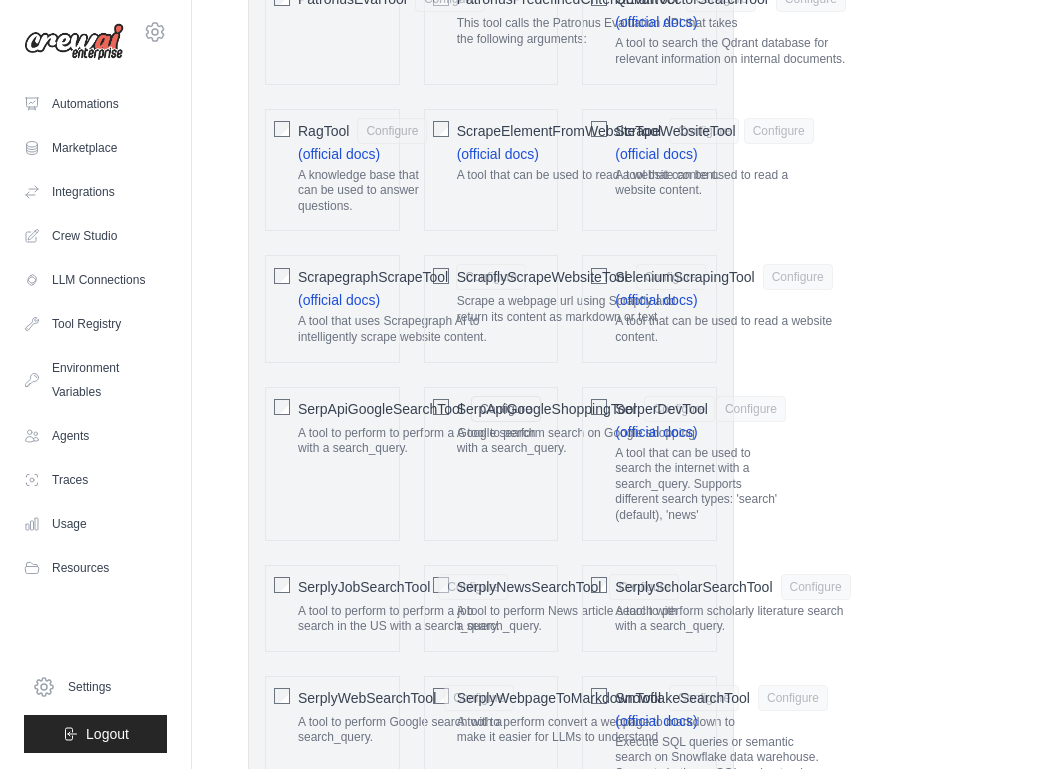 click on "A tool that can be used to read a website content." 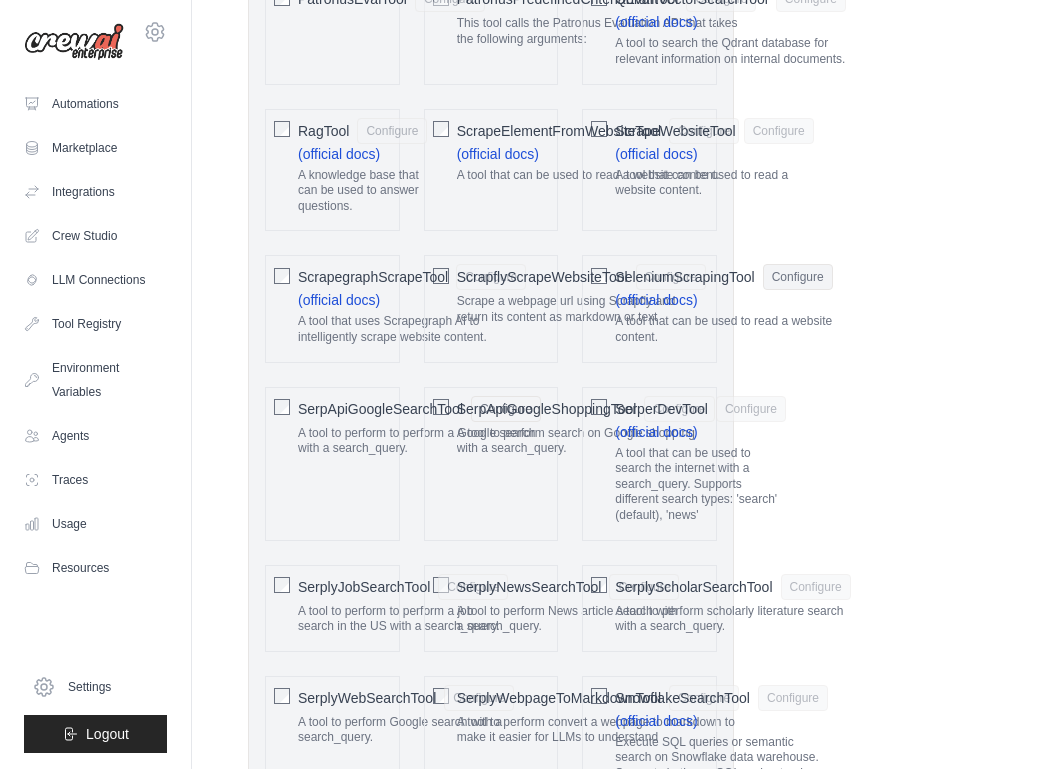 click on "A tool that can be used to search the internet with a search_query. Supports different search types: 'search' (default), 'news'" 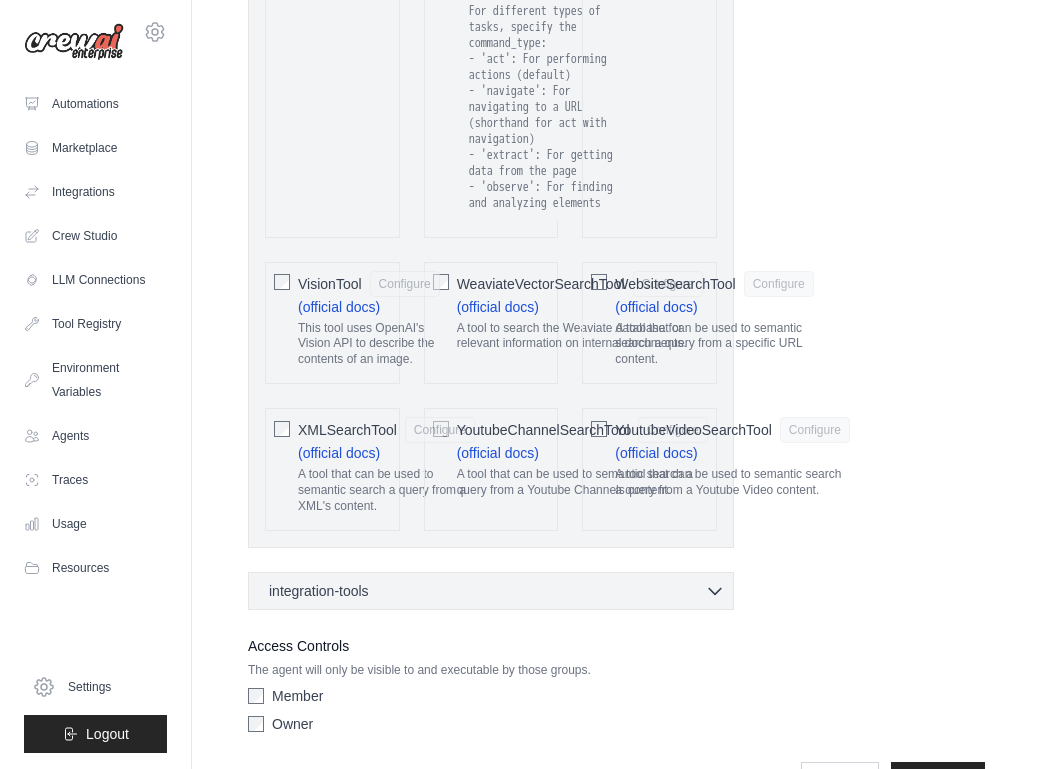 scroll, scrollTop: 4259, scrollLeft: 0, axis: vertical 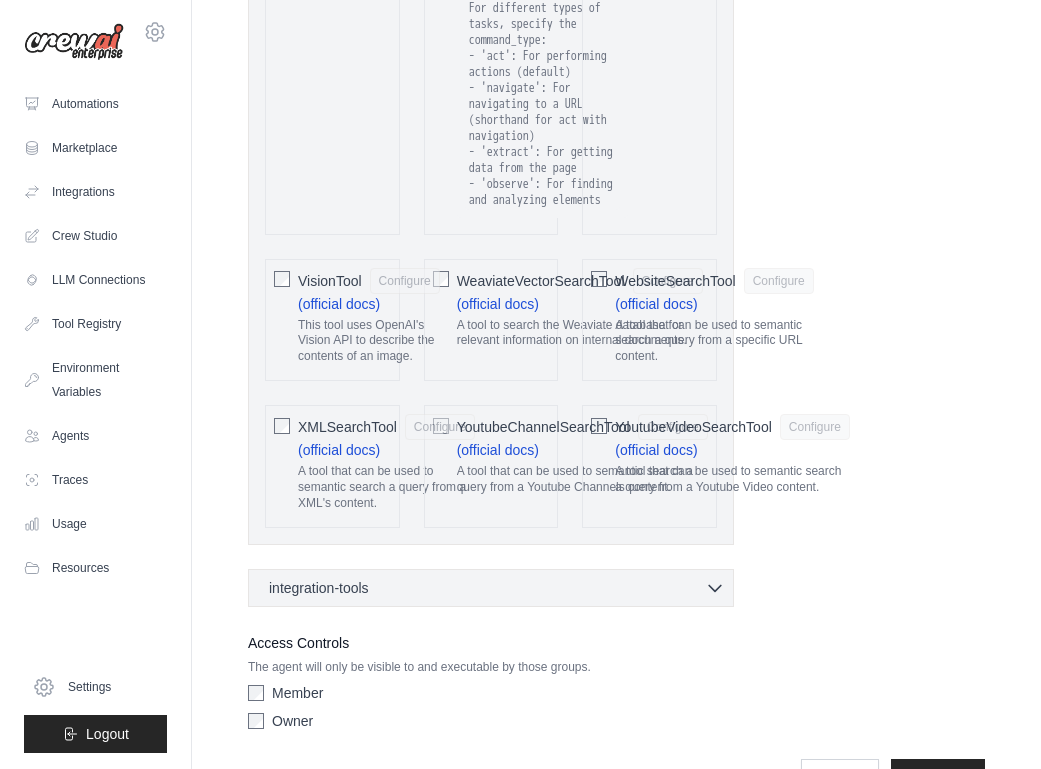 click on "YoutubeVideoSearchTool
Configure
(official docs)
A tool that can be used to semantic search a query from a Youtube Video content." 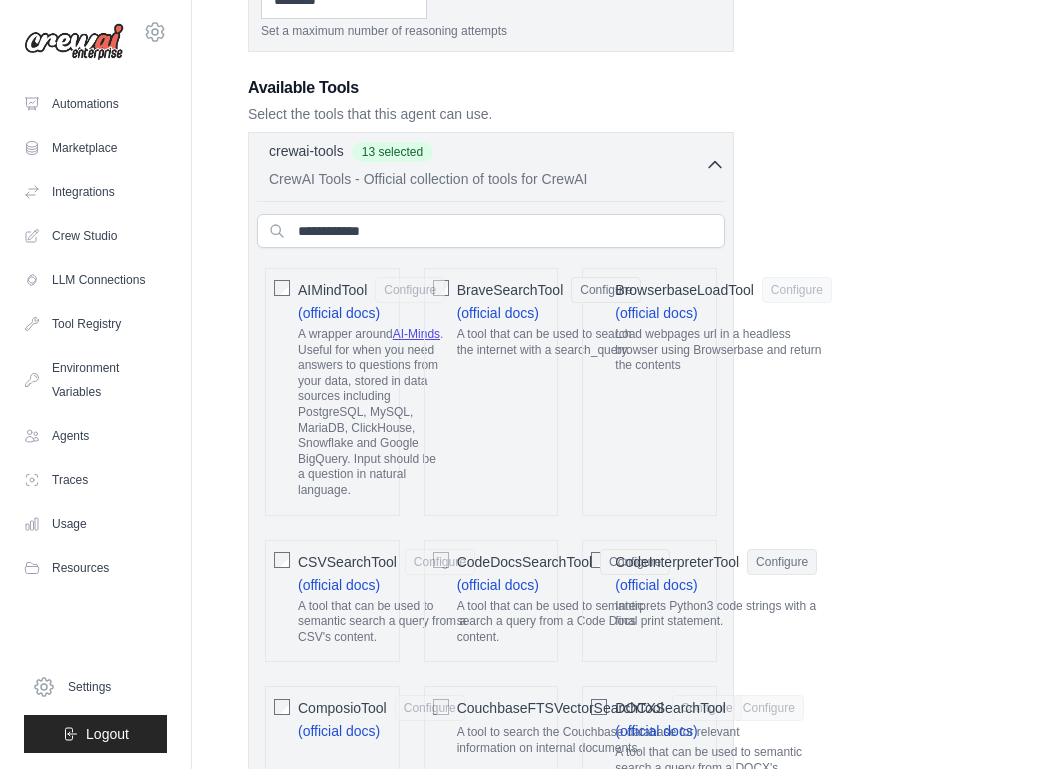 scroll, scrollTop: 0, scrollLeft: 0, axis: both 